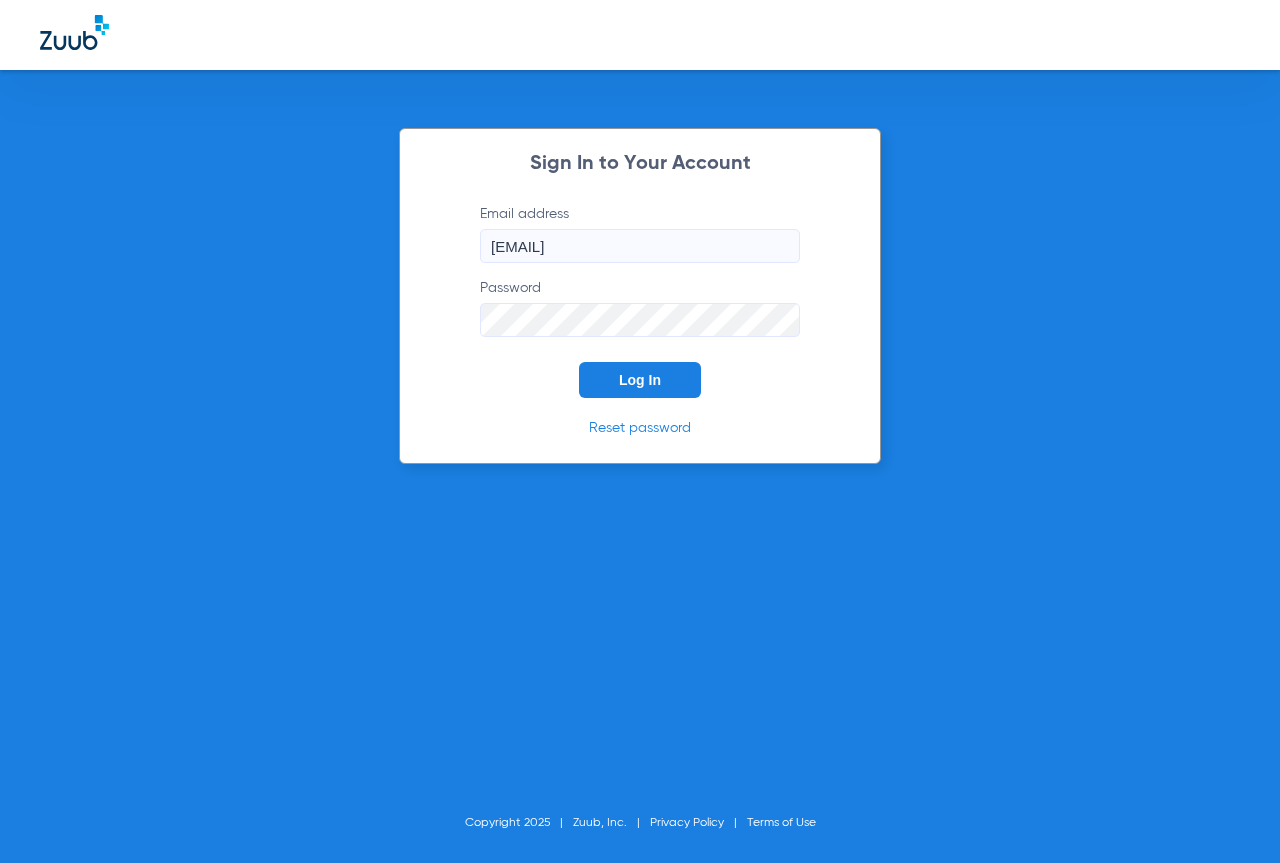 scroll, scrollTop: 0, scrollLeft: 0, axis: both 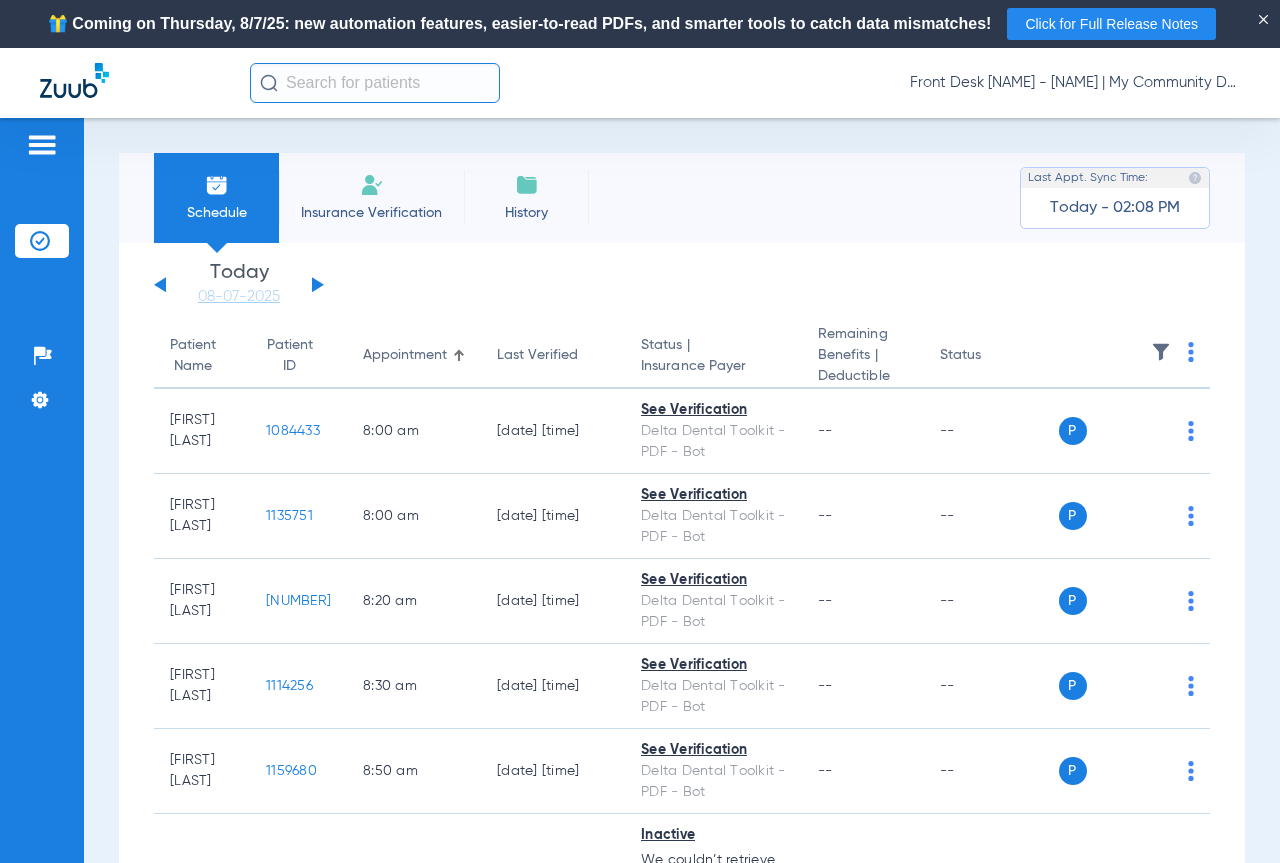 click 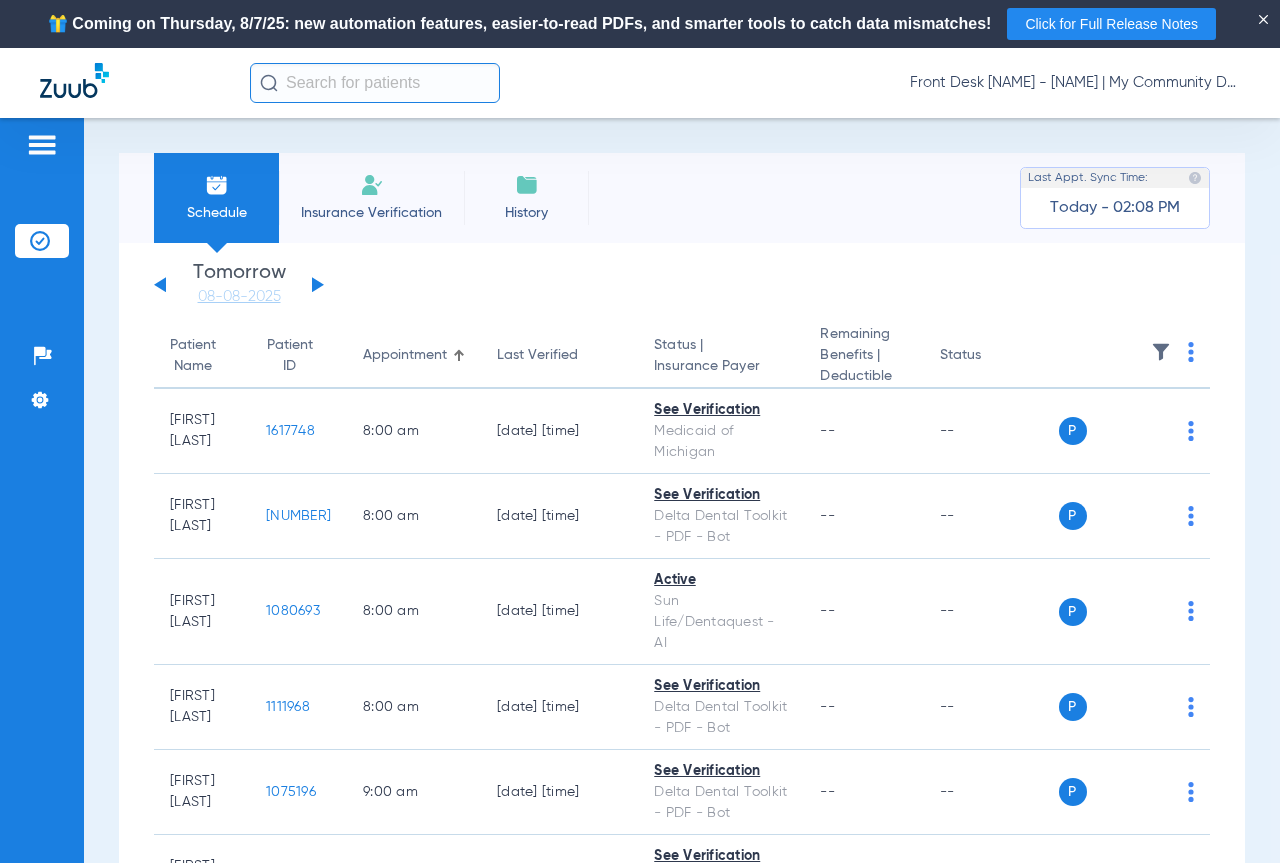 click 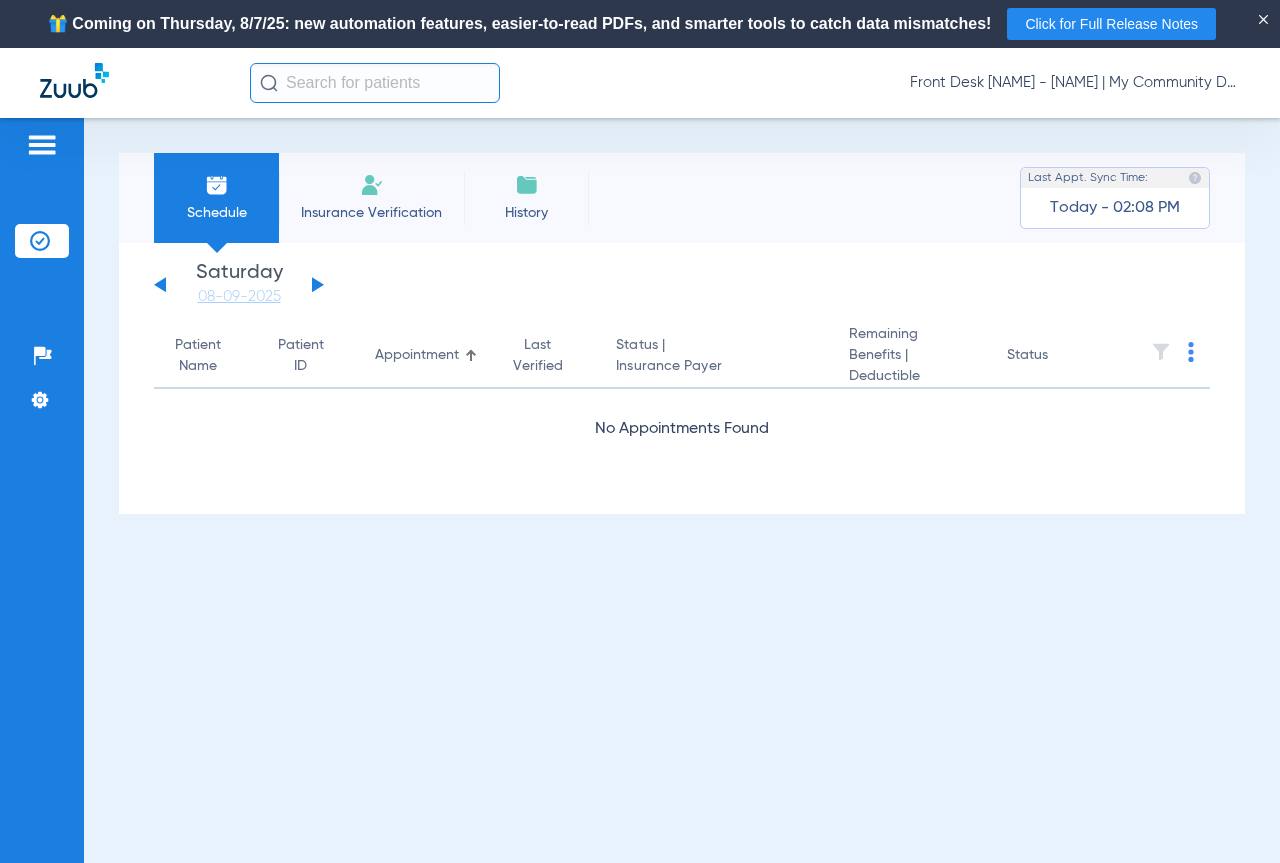 click 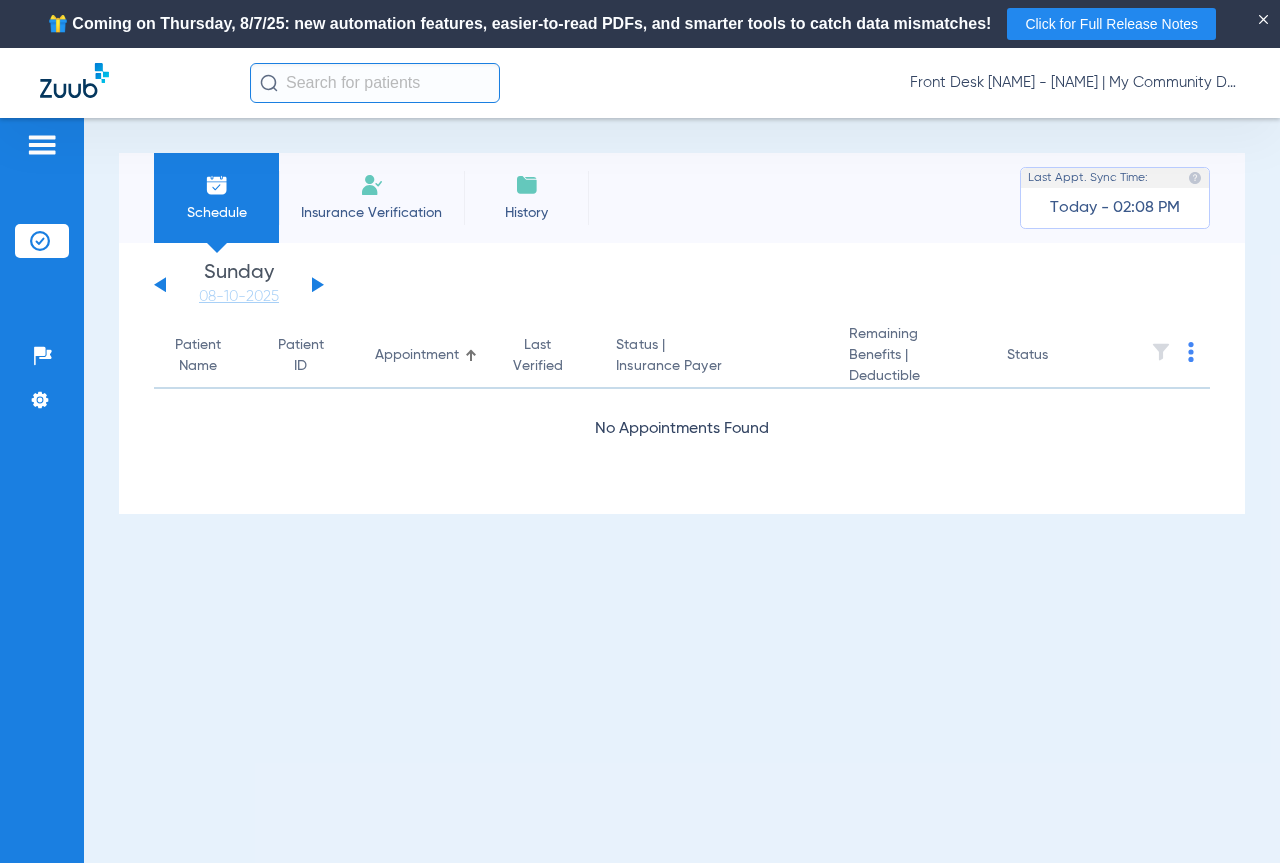 click 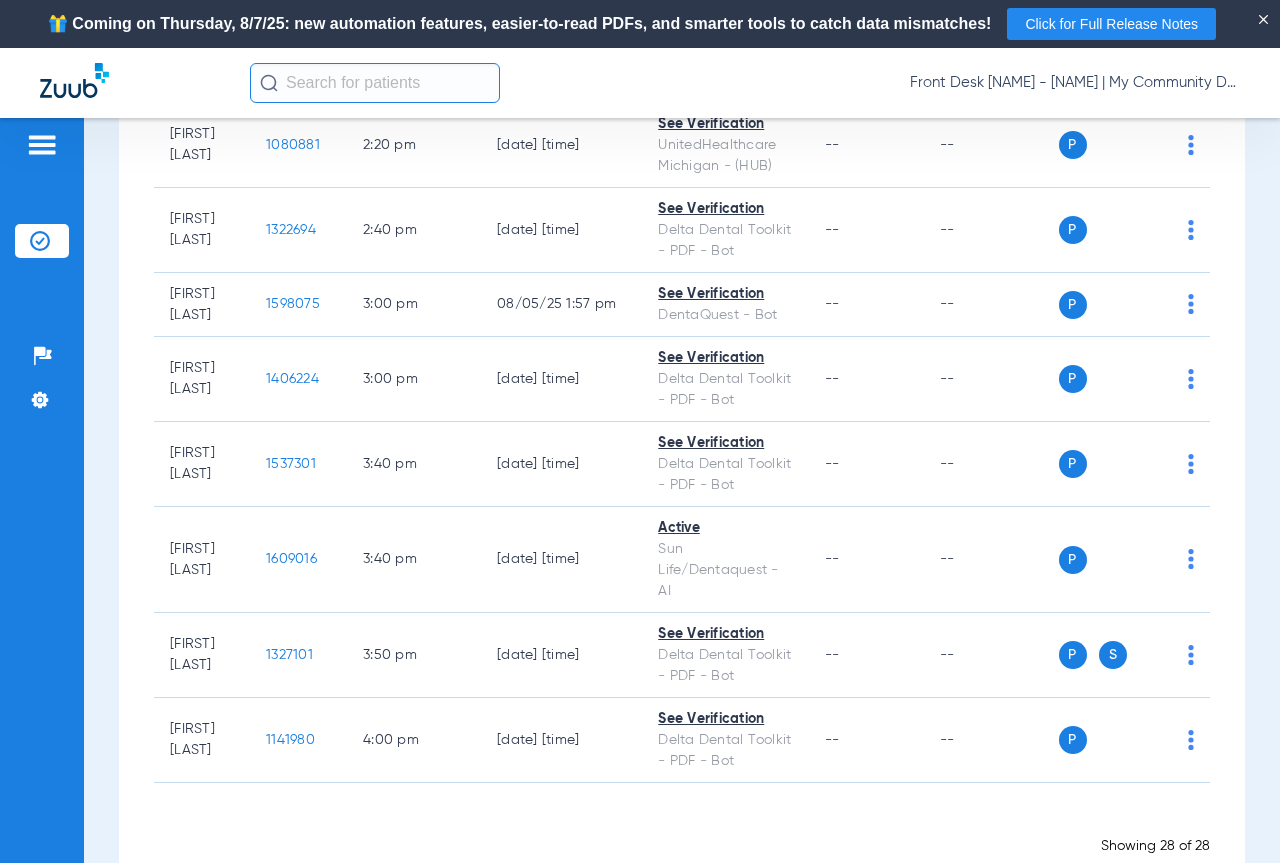 scroll, scrollTop: 2441, scrollLeft: 0, axis: vertical 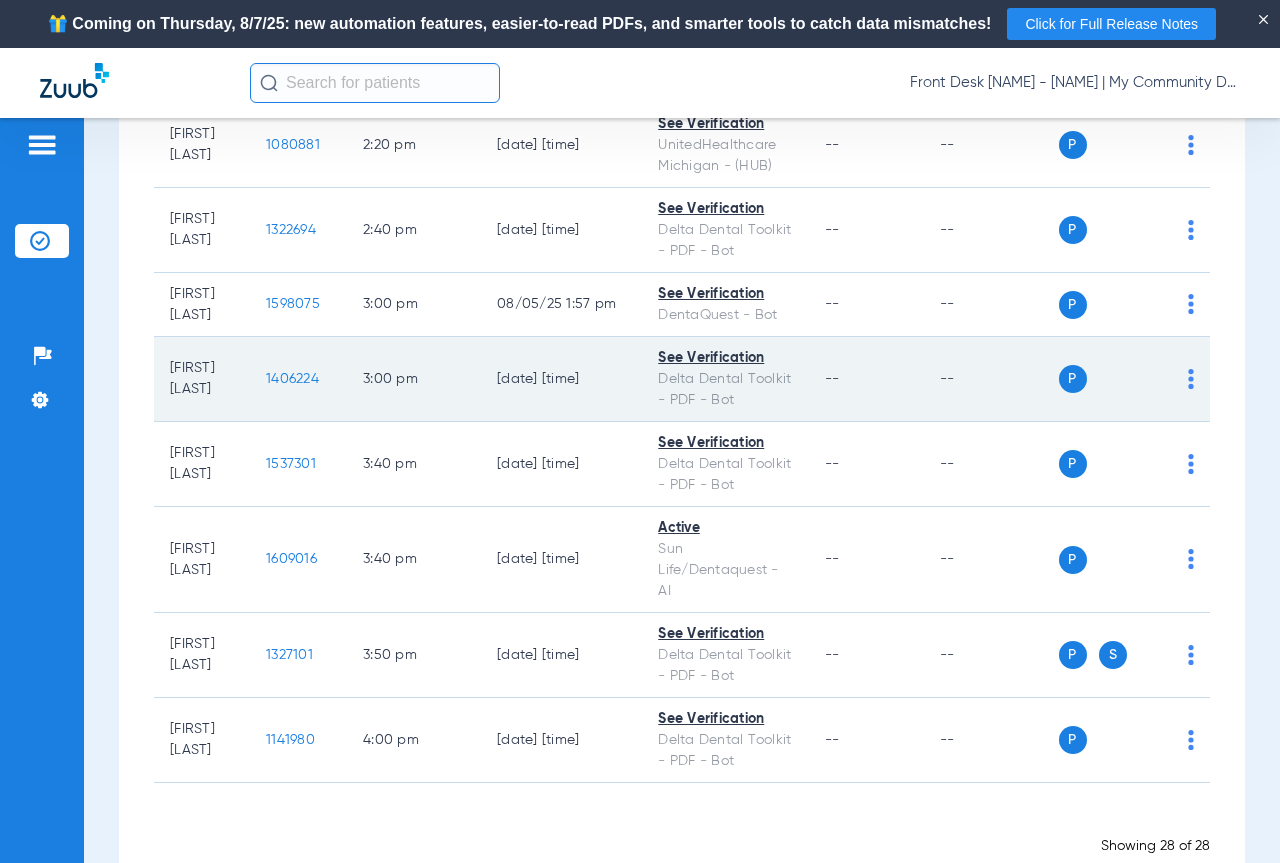 click on "1406224" 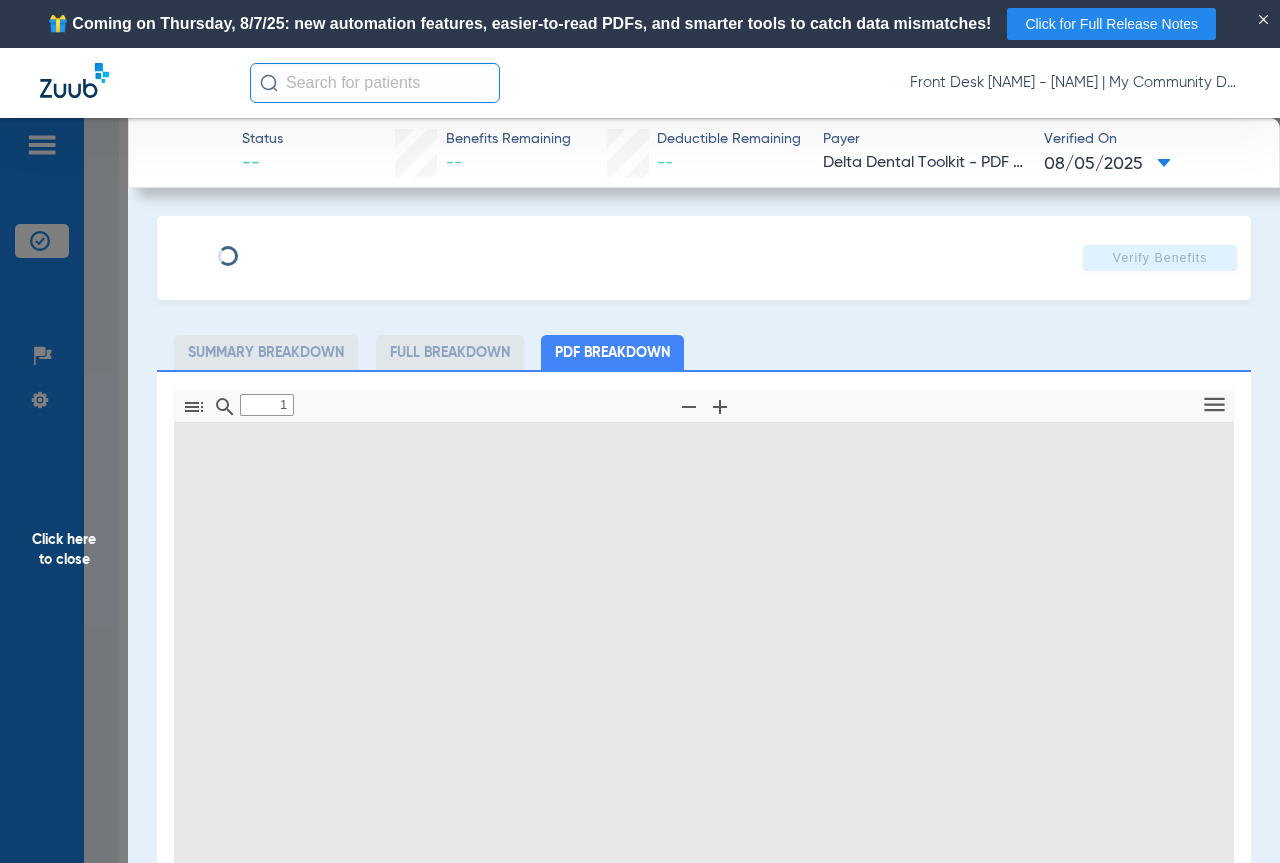type on "0" 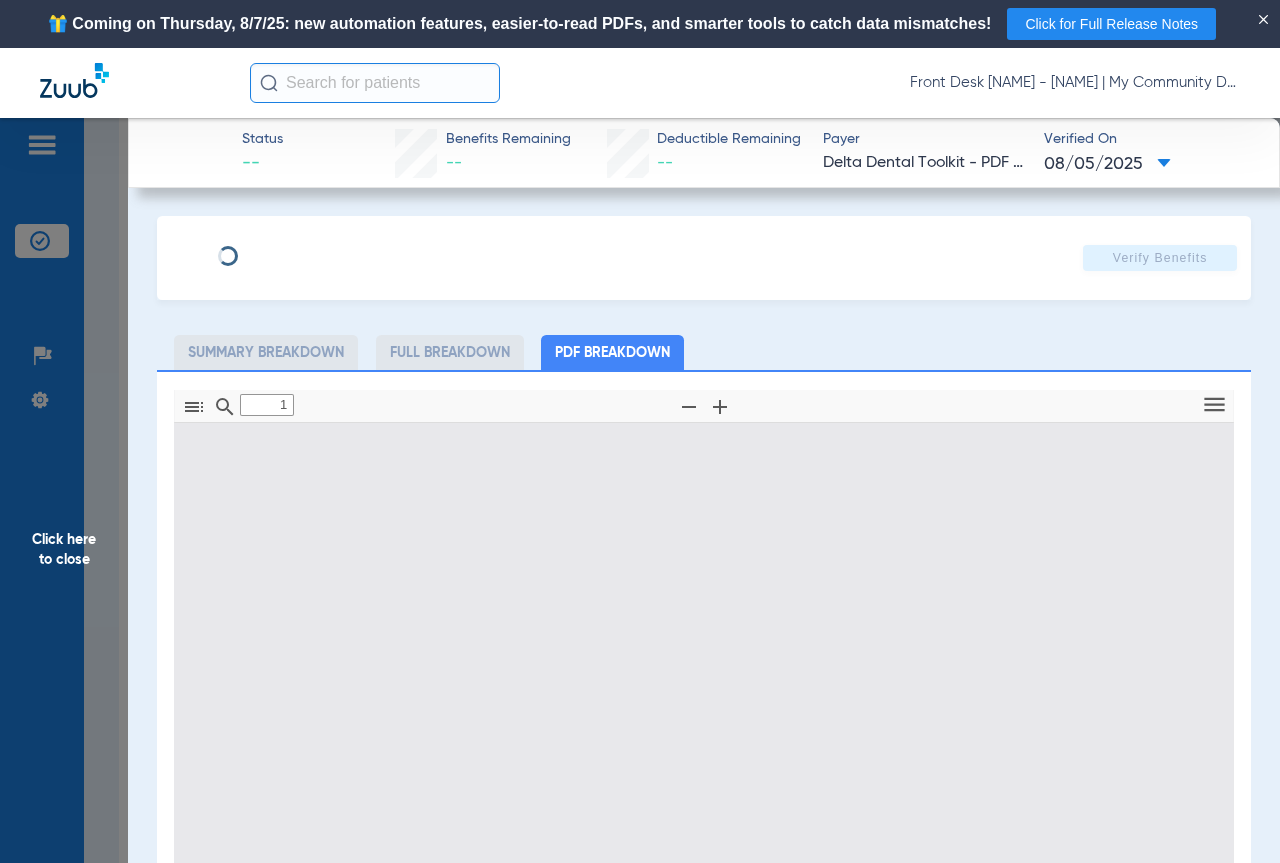 select on "page-width" 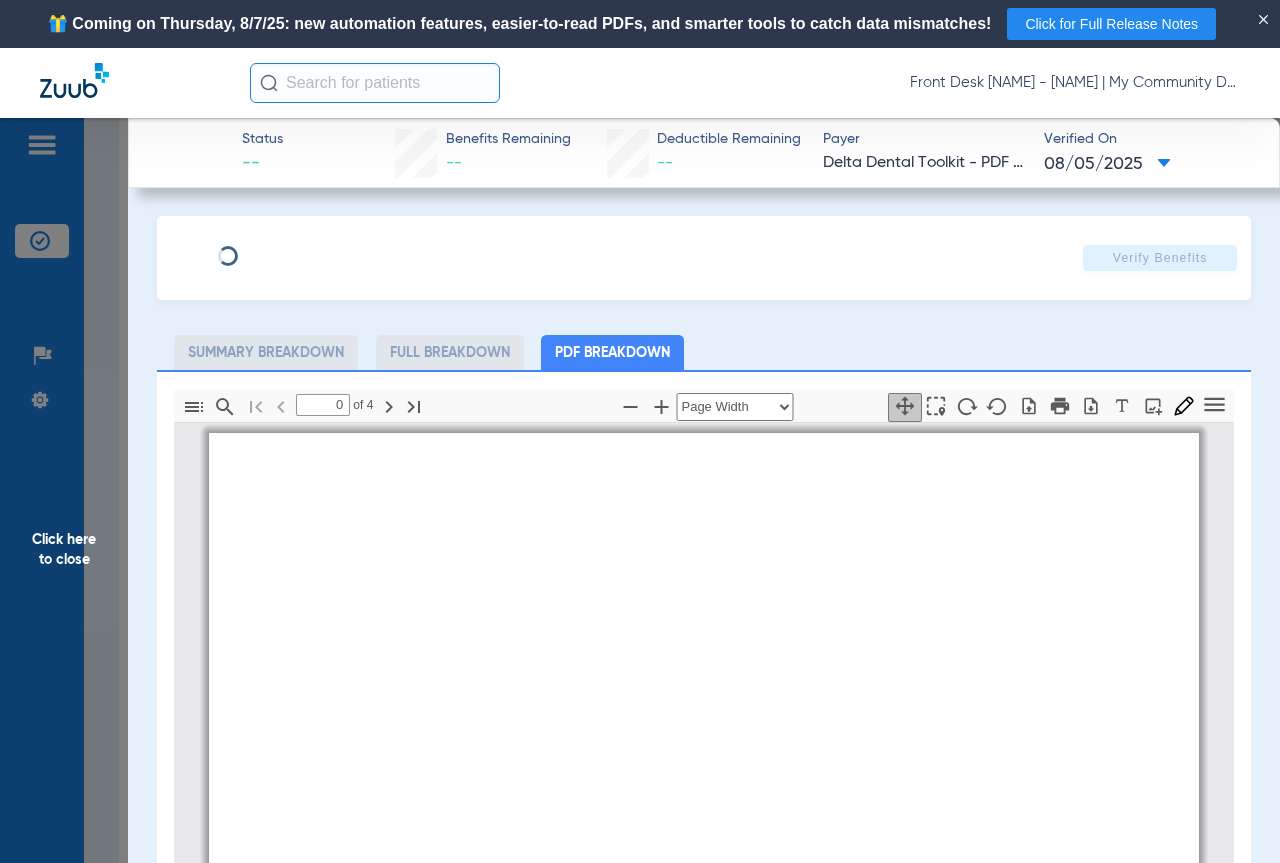 type on "1" 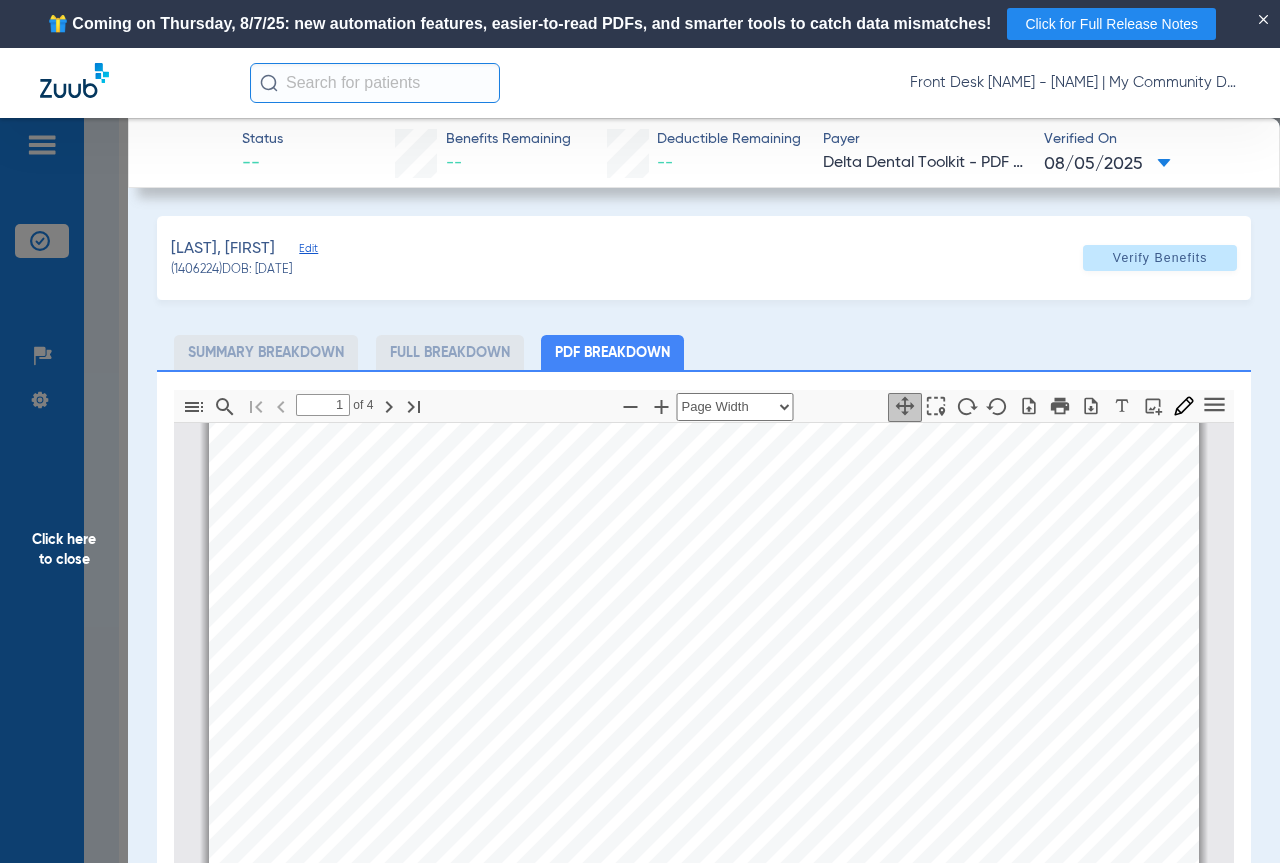 scroll, scrollTop: 410, scrollLeft: 0, axis: vertical 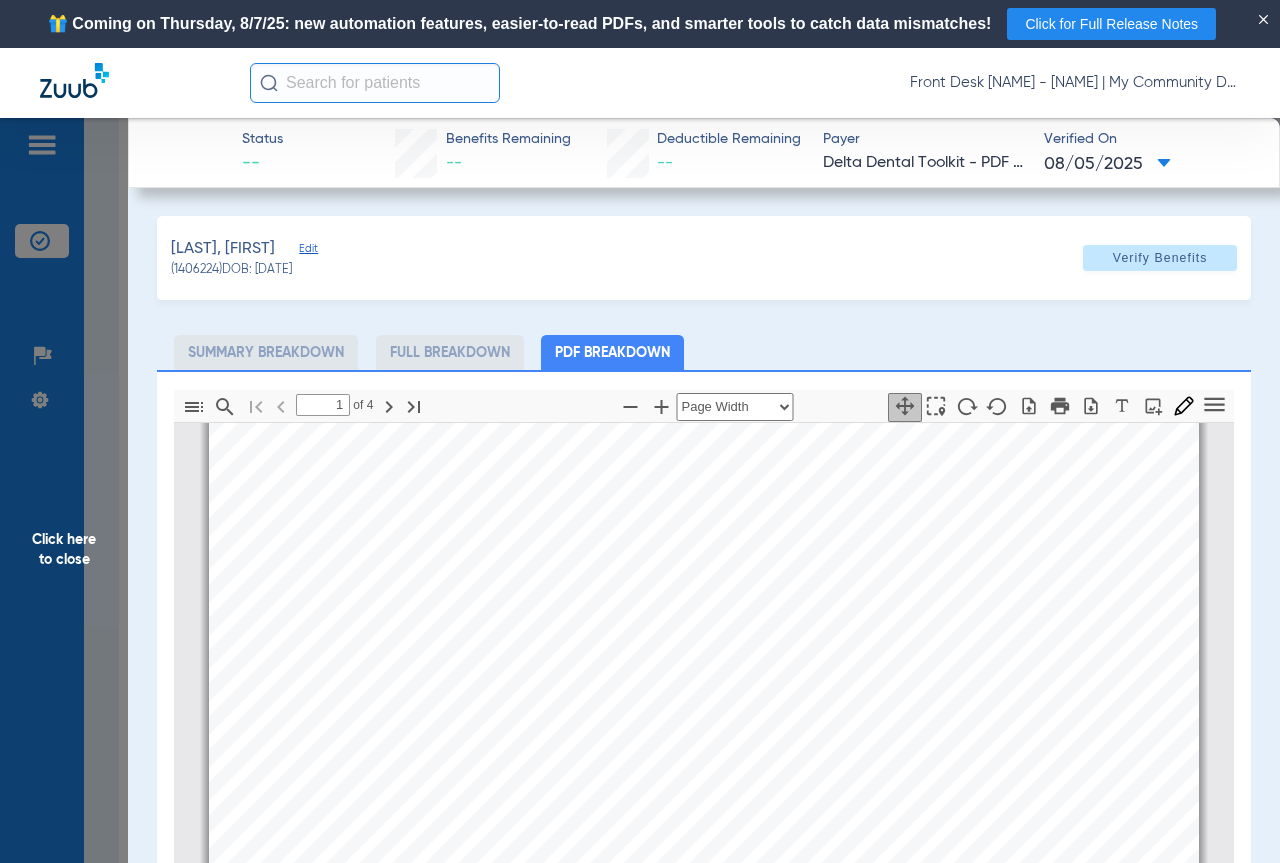 click on "Click here to close" 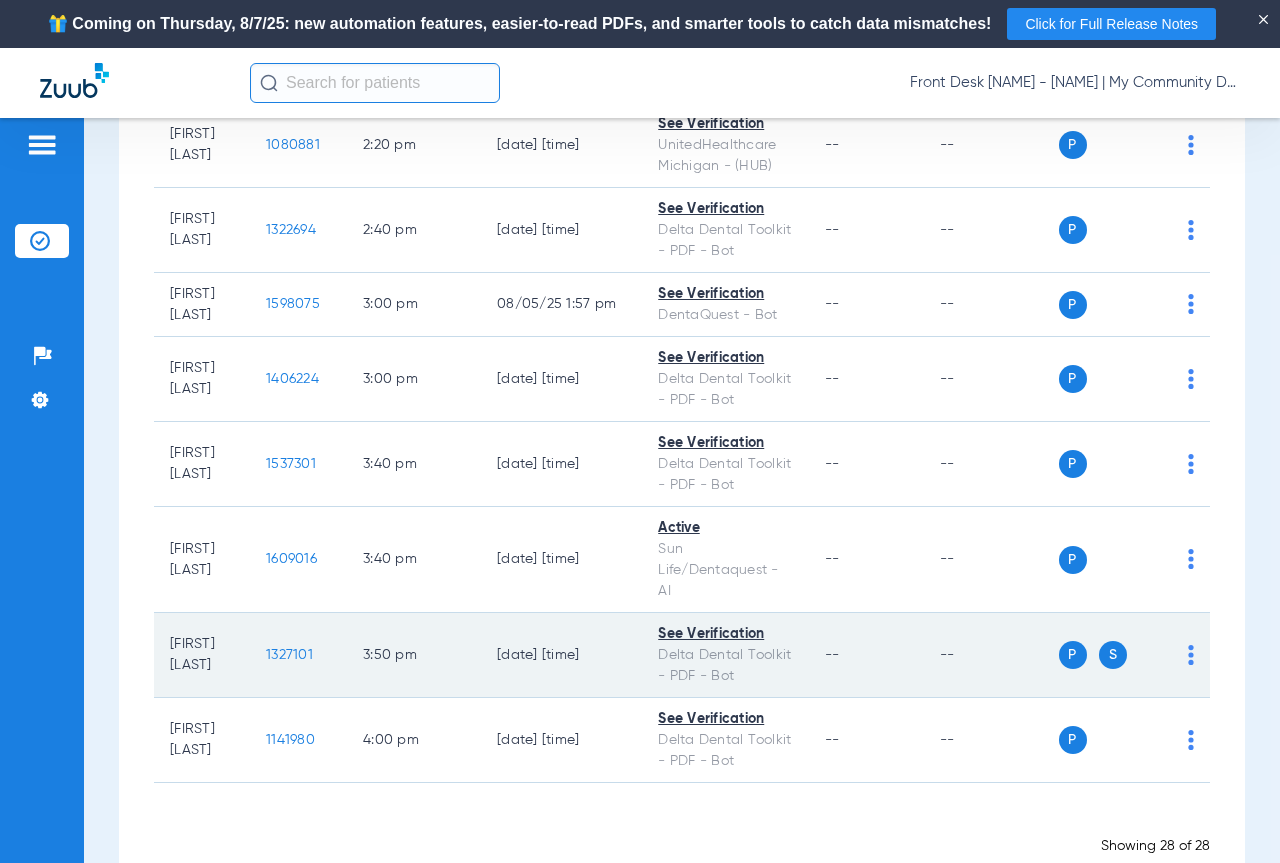 click on "1327101" 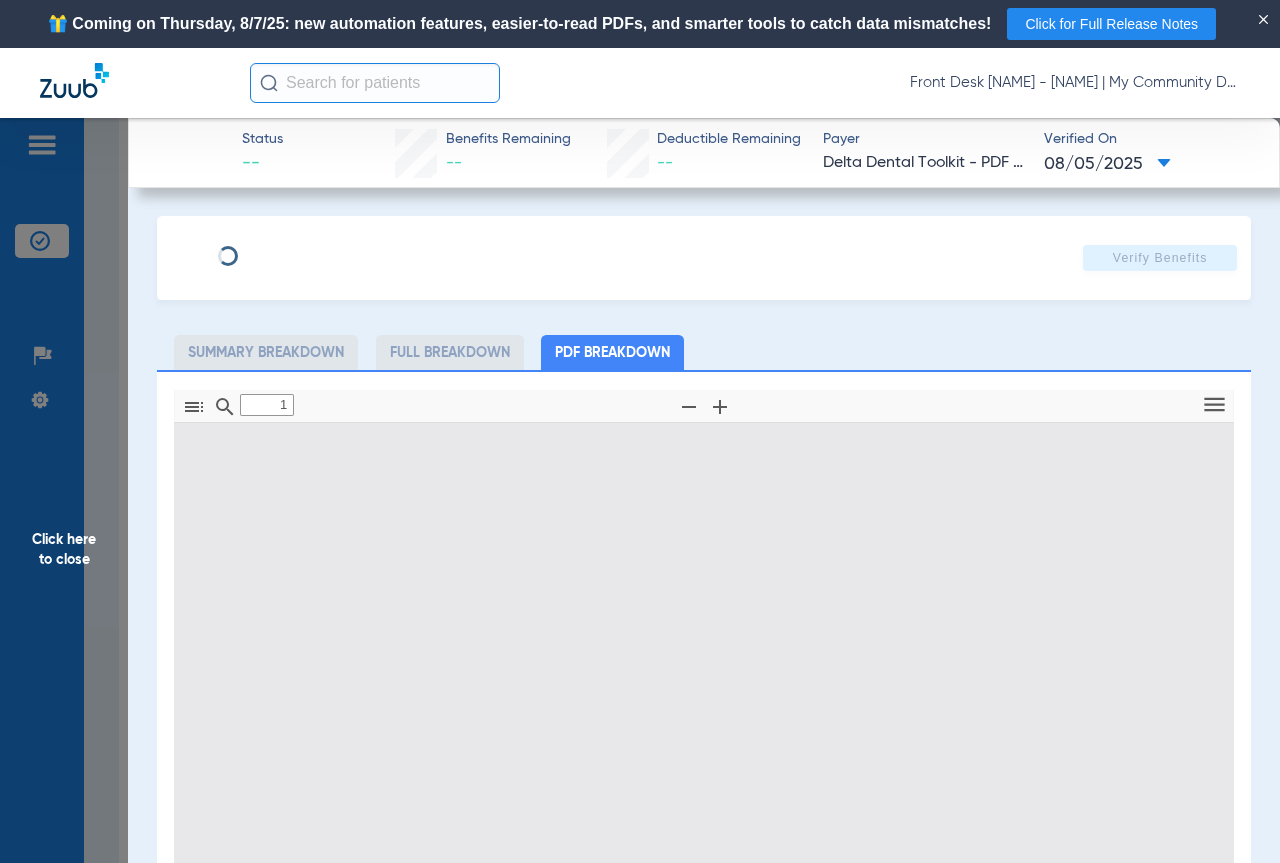 type on "0" 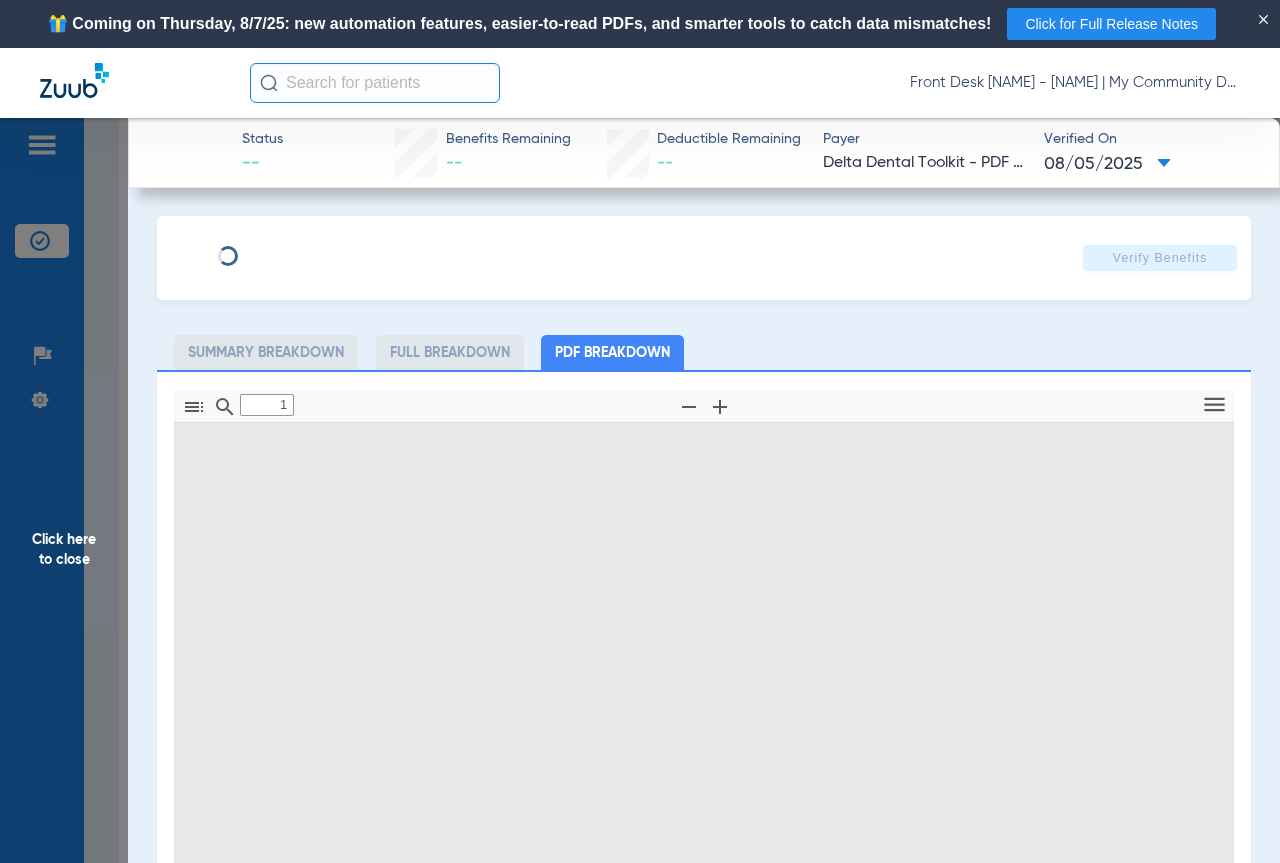 select on "page-width" 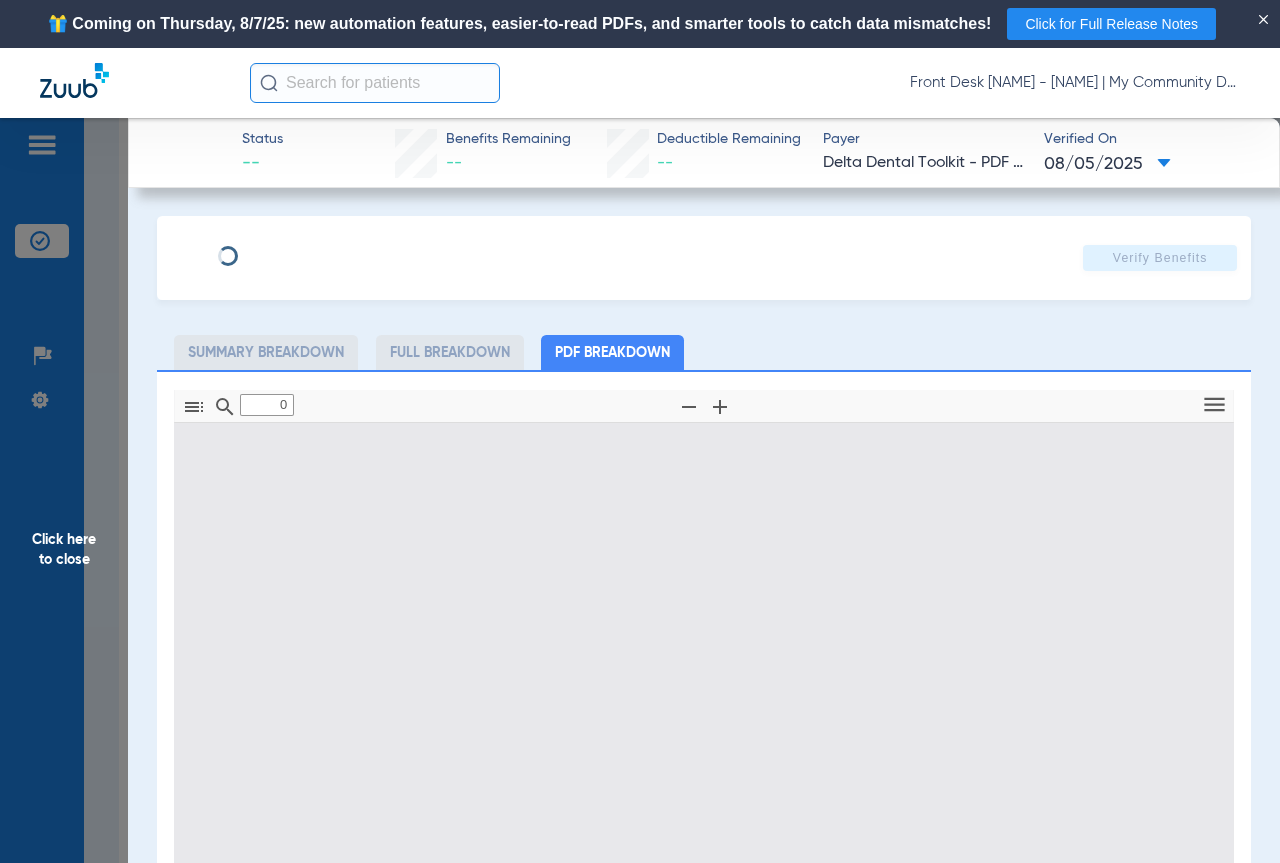 type on "1" 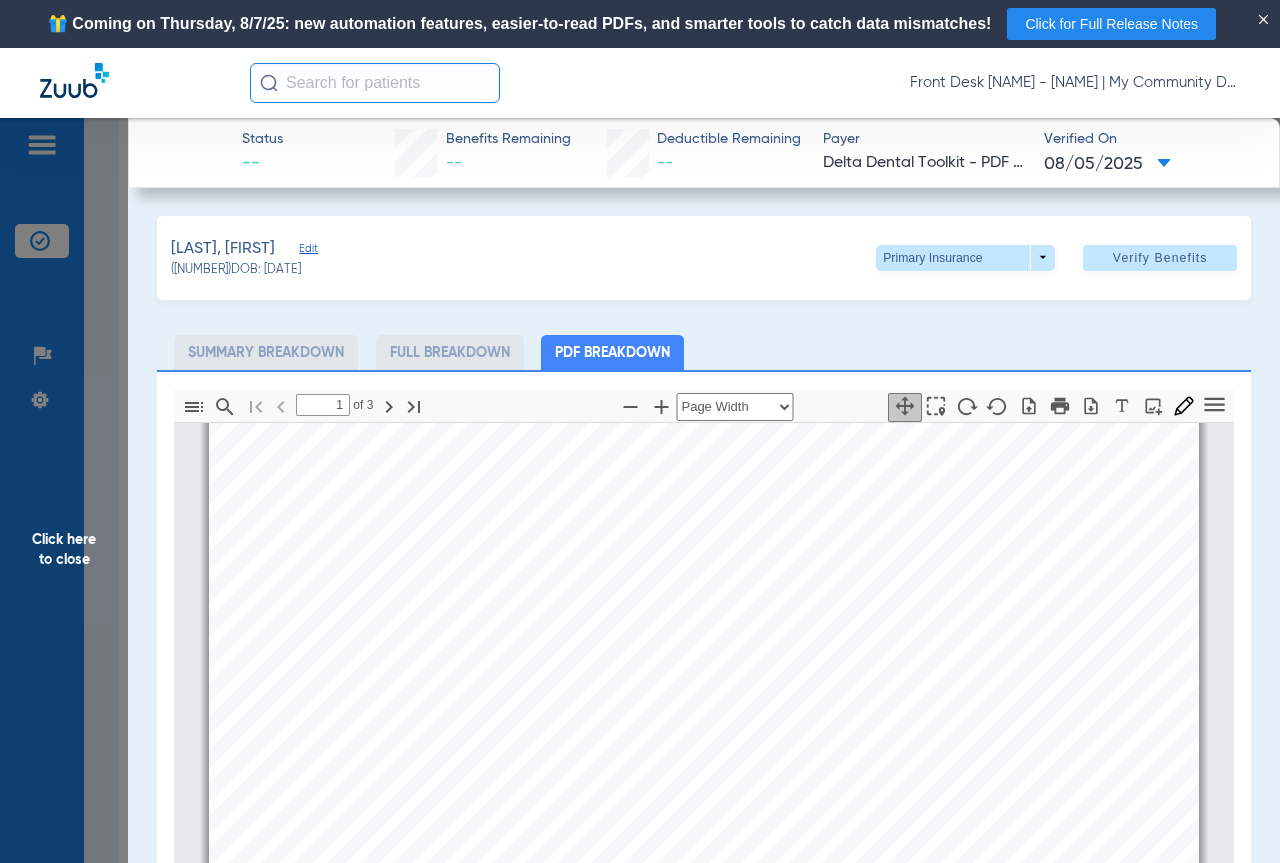 scroll, scrollTop: 0, scrollLeft: 0, axis: both 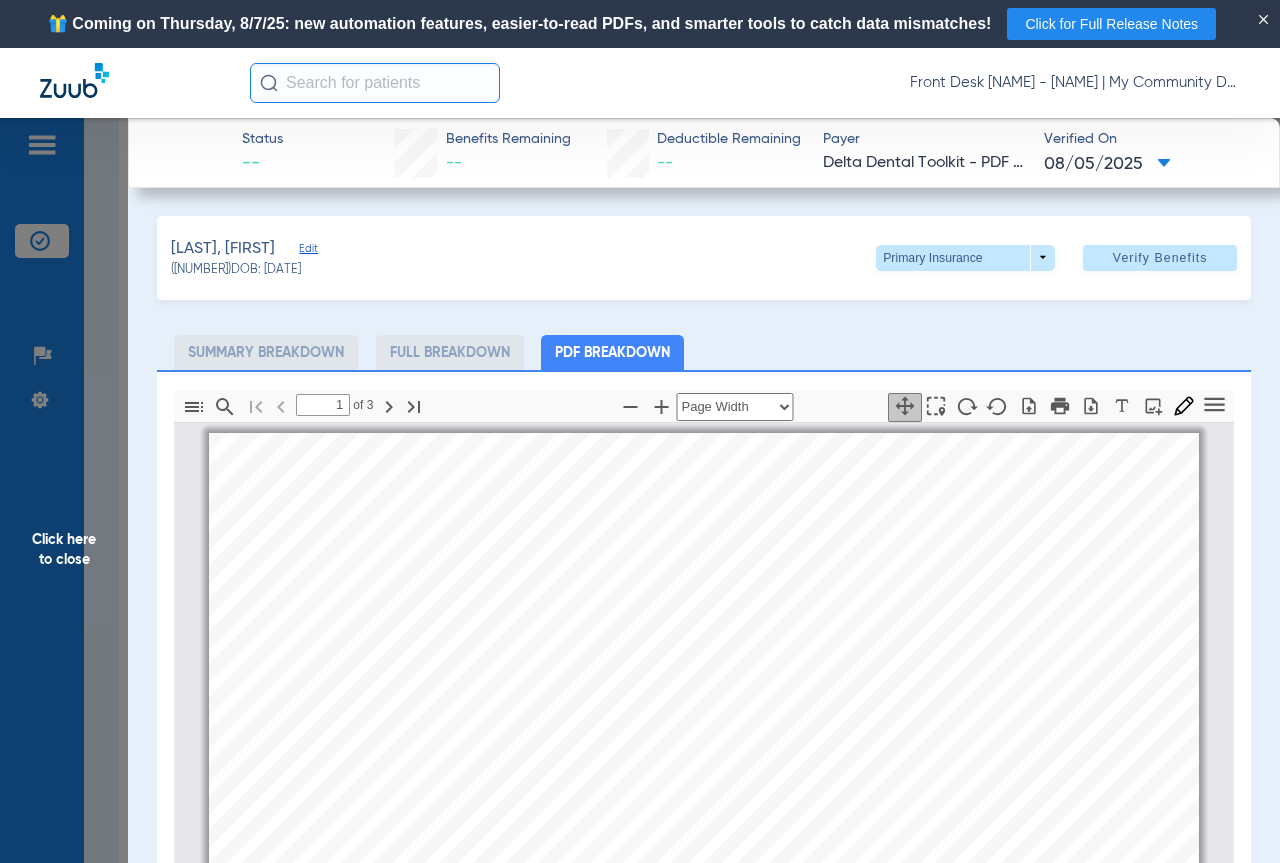 click on "Click here to close" 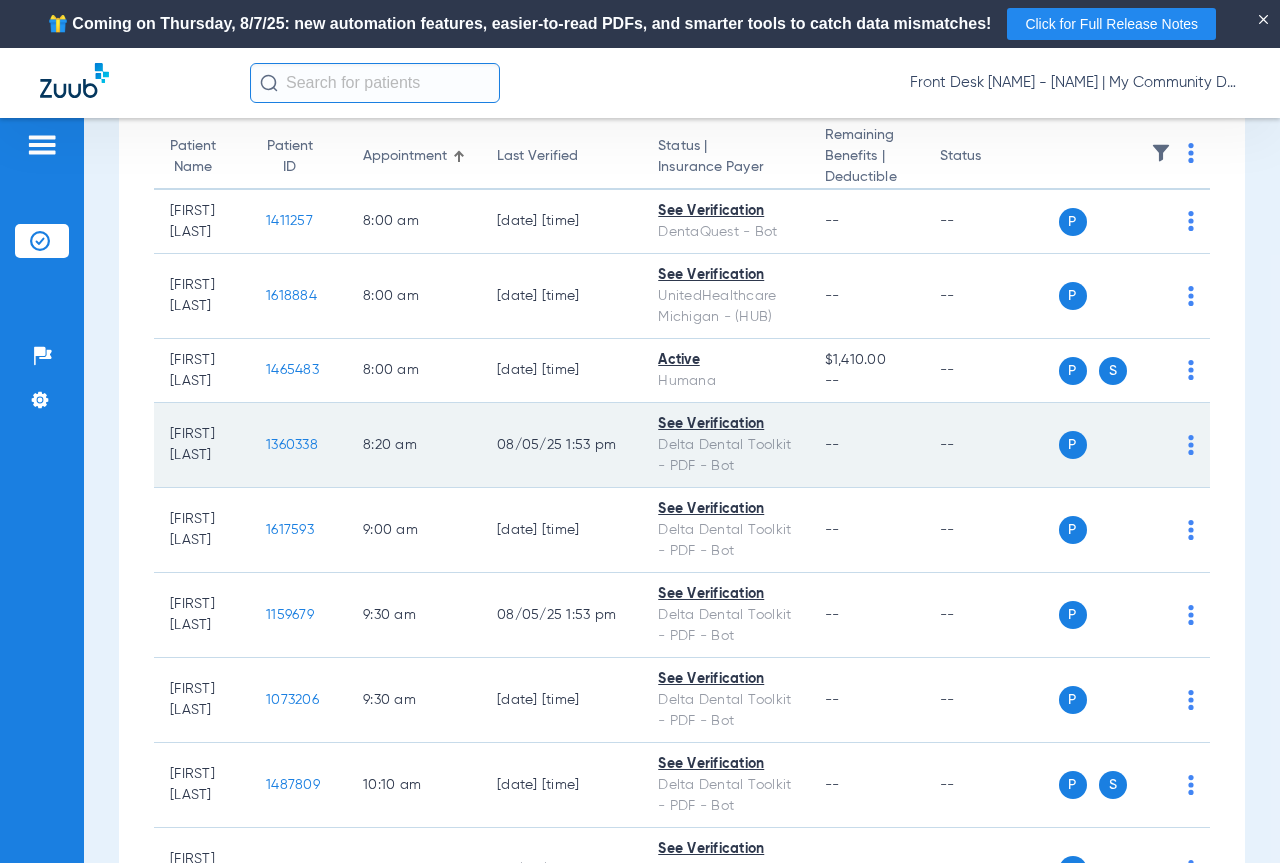 scroll, scrollTop: 200, scrollLeft: 0, axis: vertical 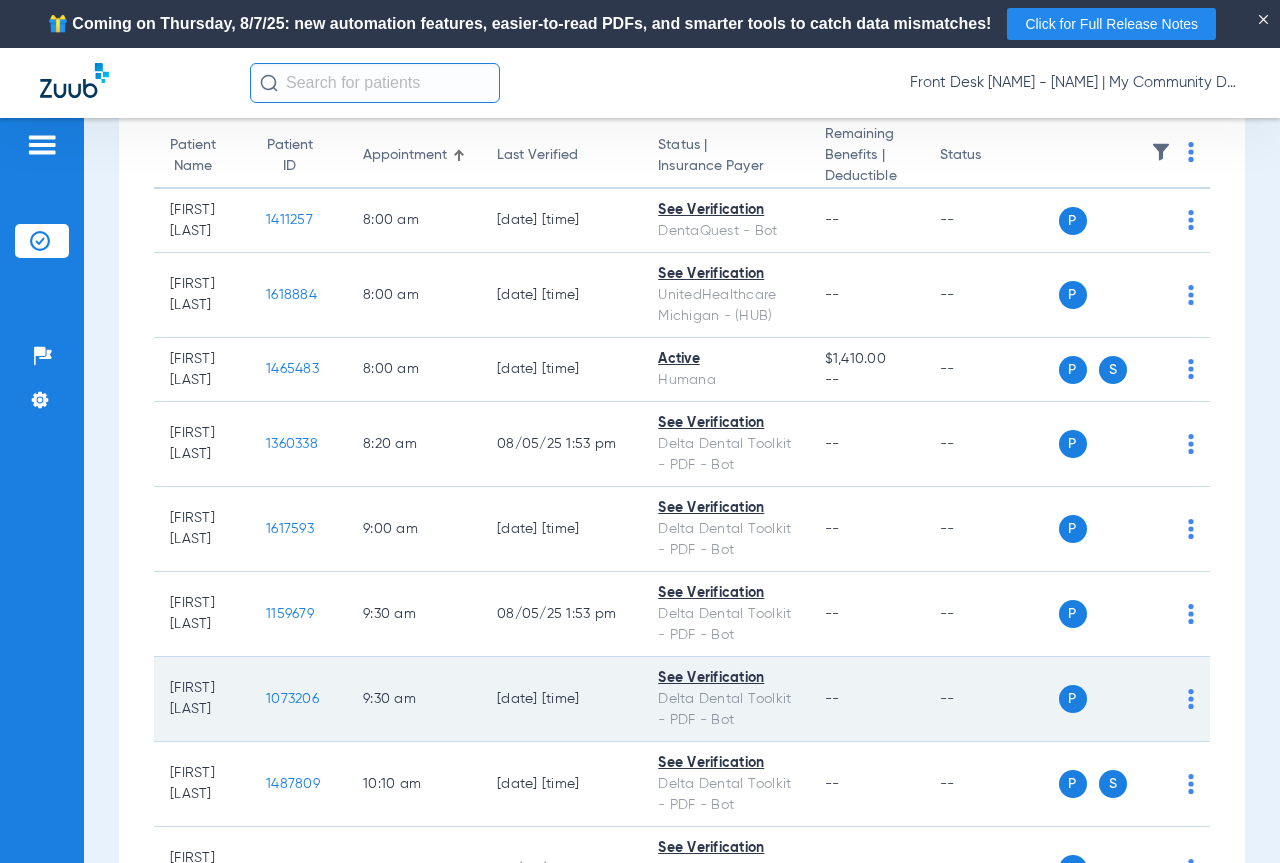 click on "1073206" 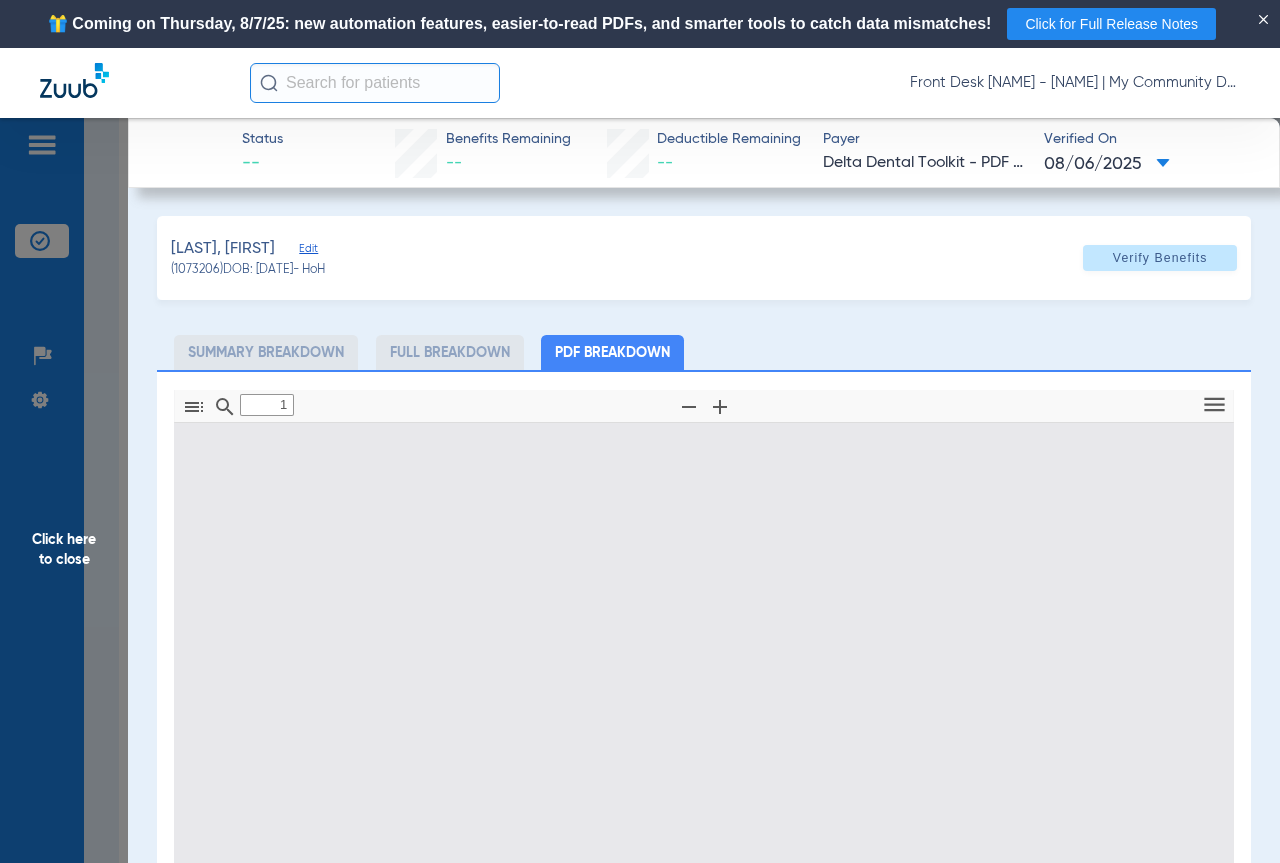 type on "0" 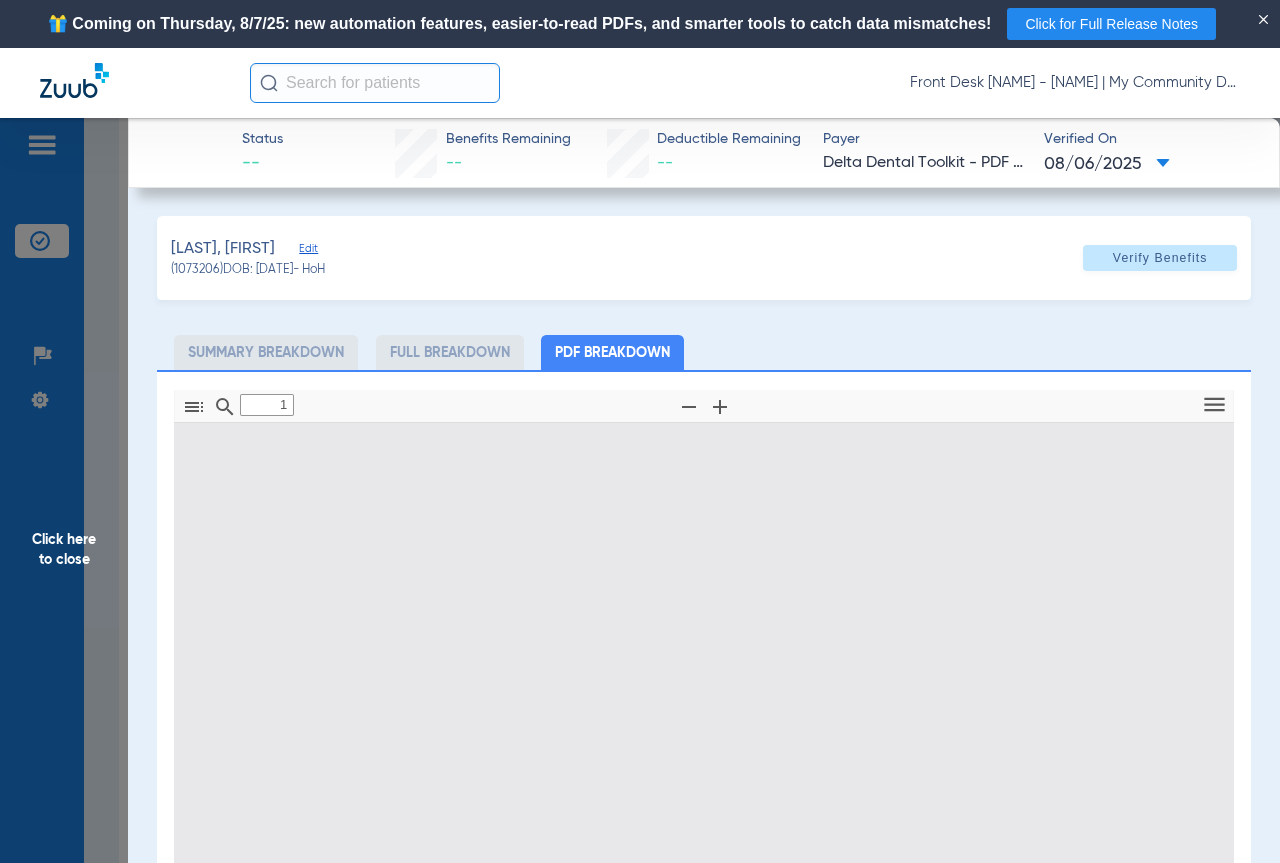 select on "page-width" 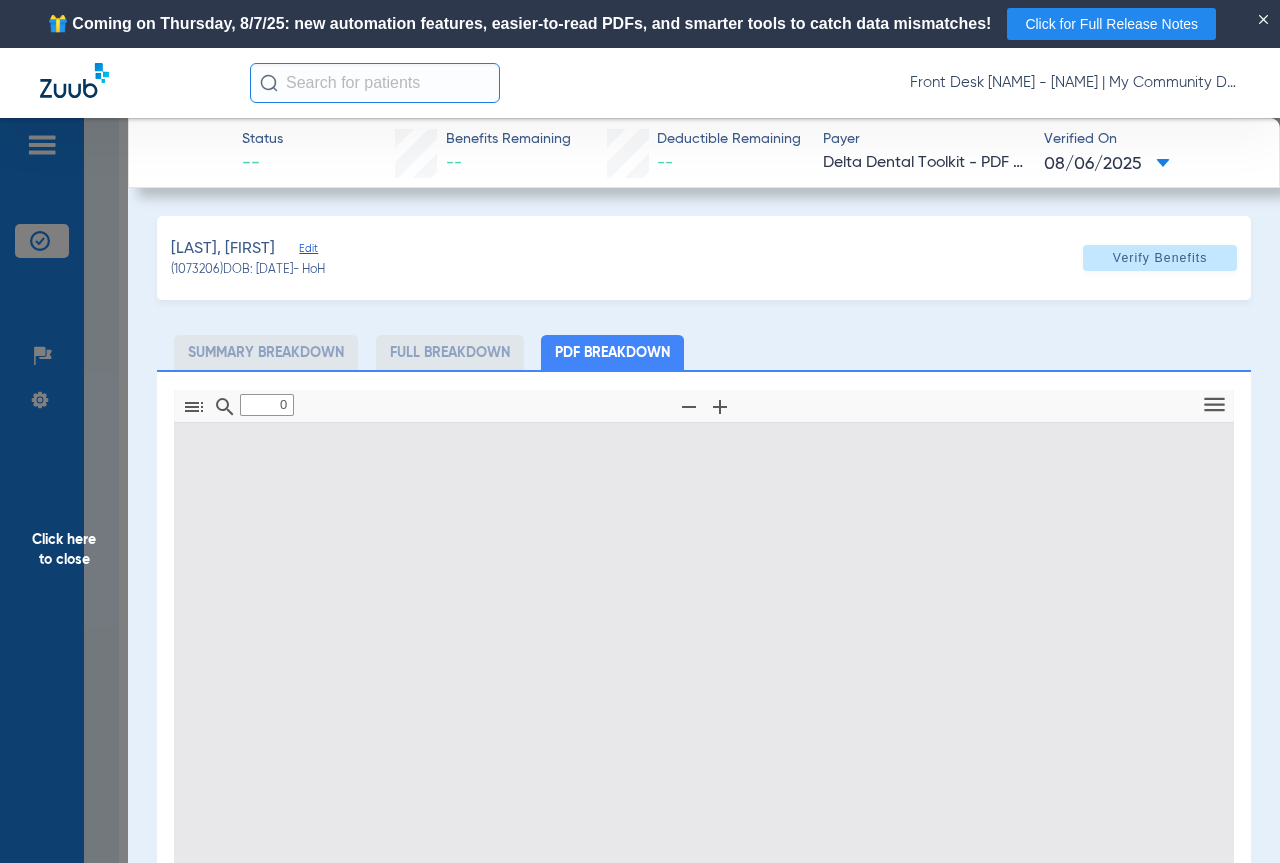 type on "1" 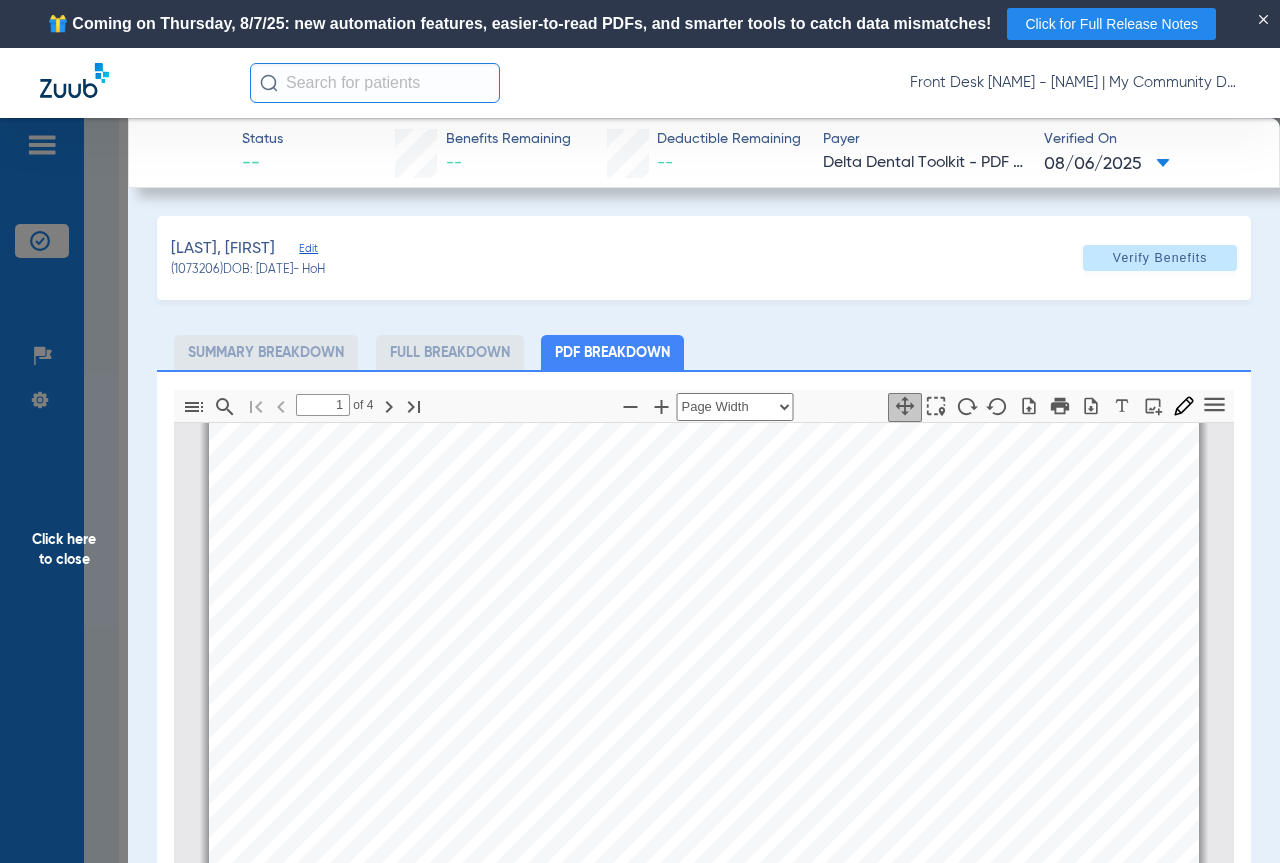 scroll, scrollTop: 310, scrollLeft: 0, axis: vertical 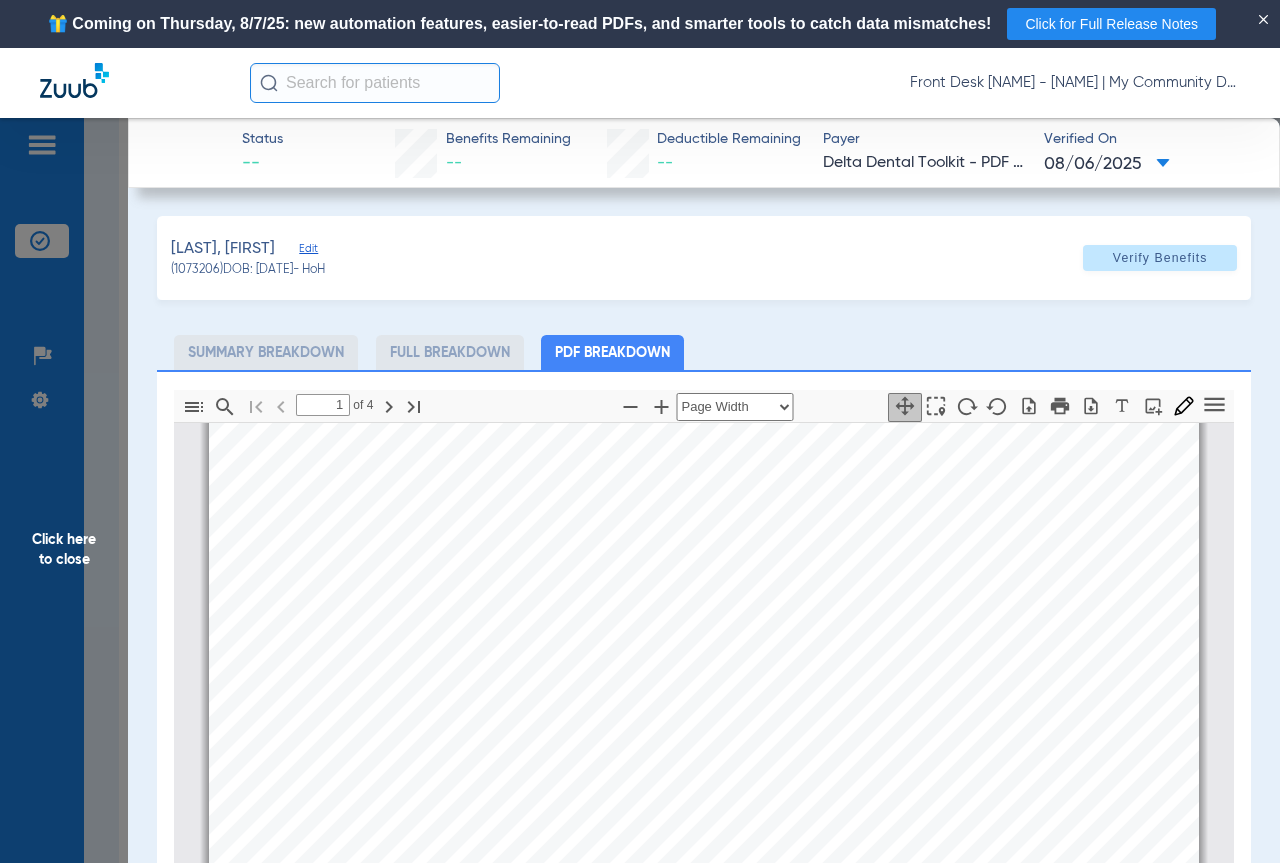 drag, startPoint x: 52, startPoint y: 542, endPoint x: 91, endPoint y: 541, distance: 39.012817 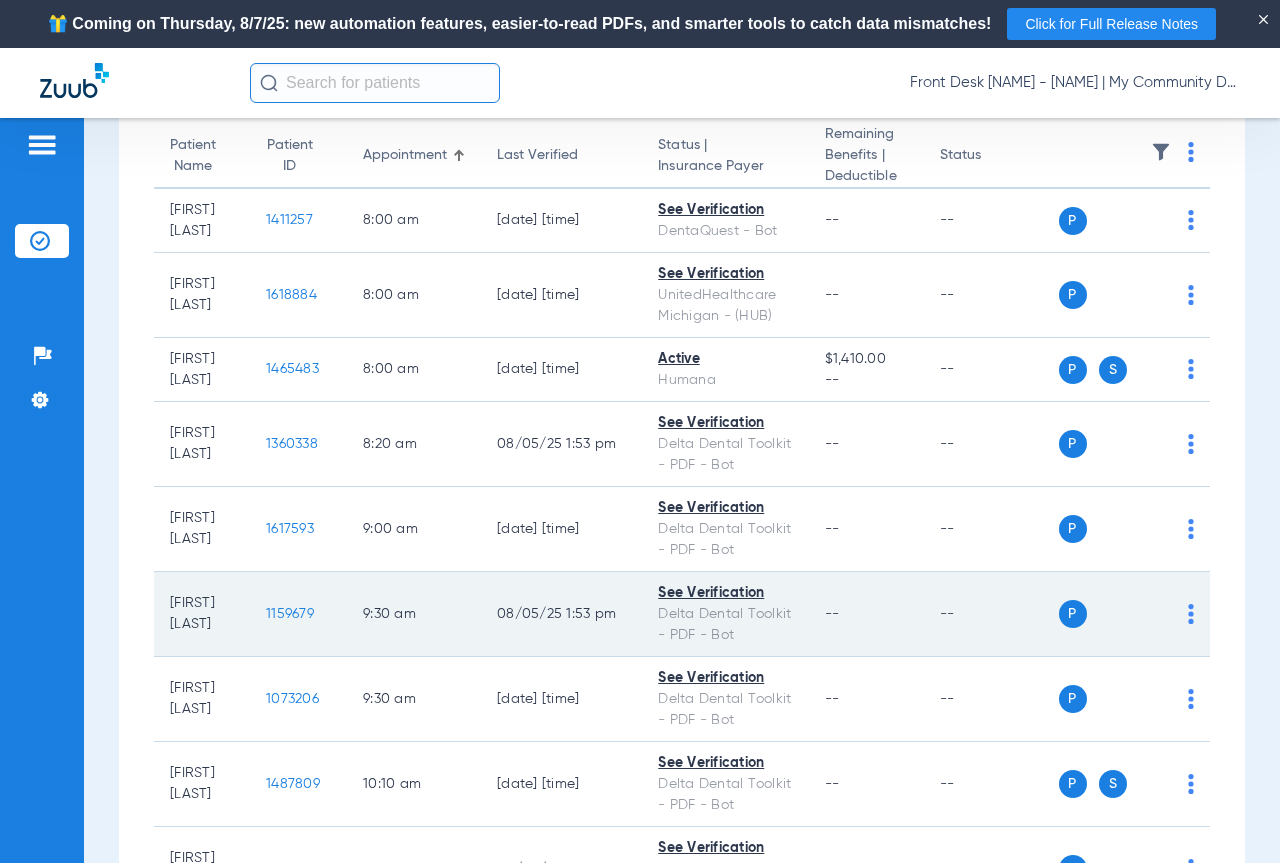 scroll, scrollTop: 500, scrollLeft: 0, axis: vertical 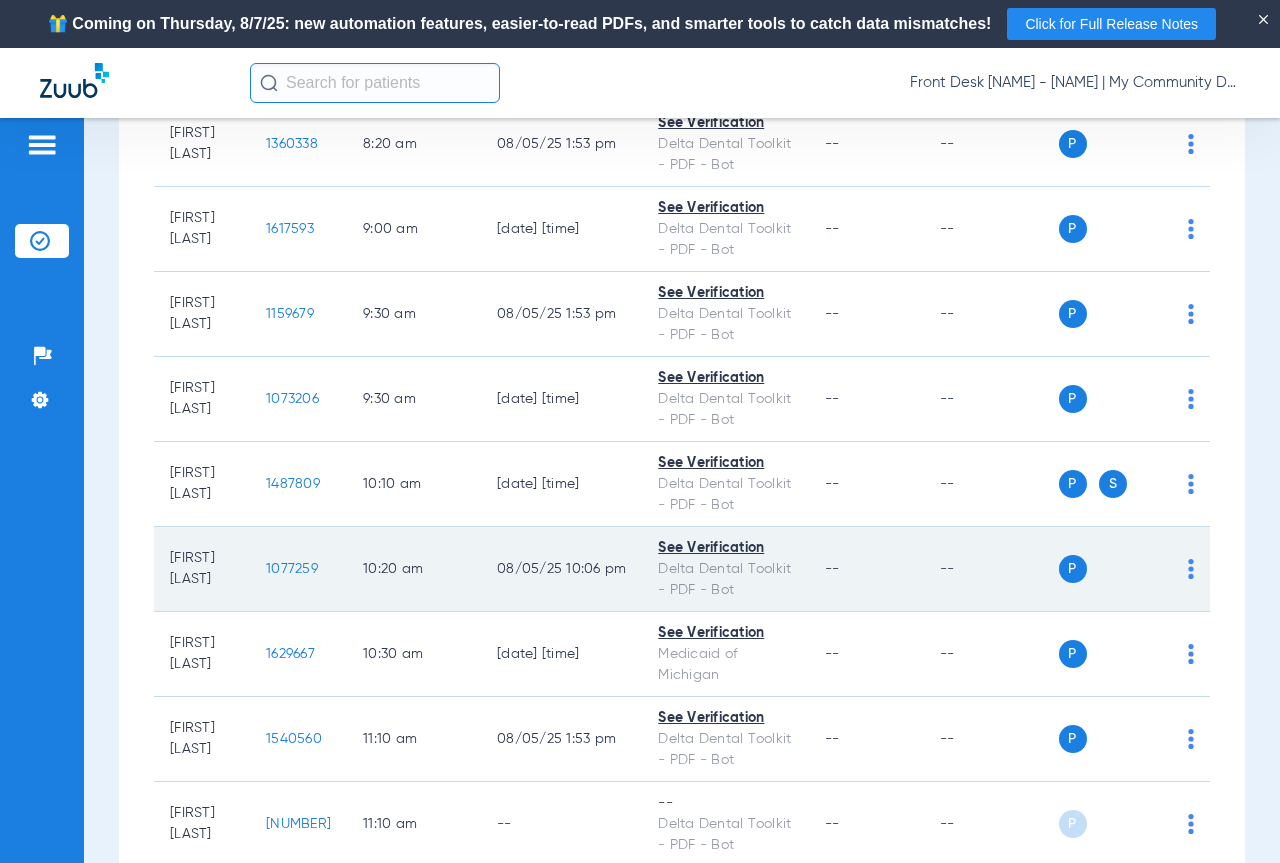 click on "1077259" 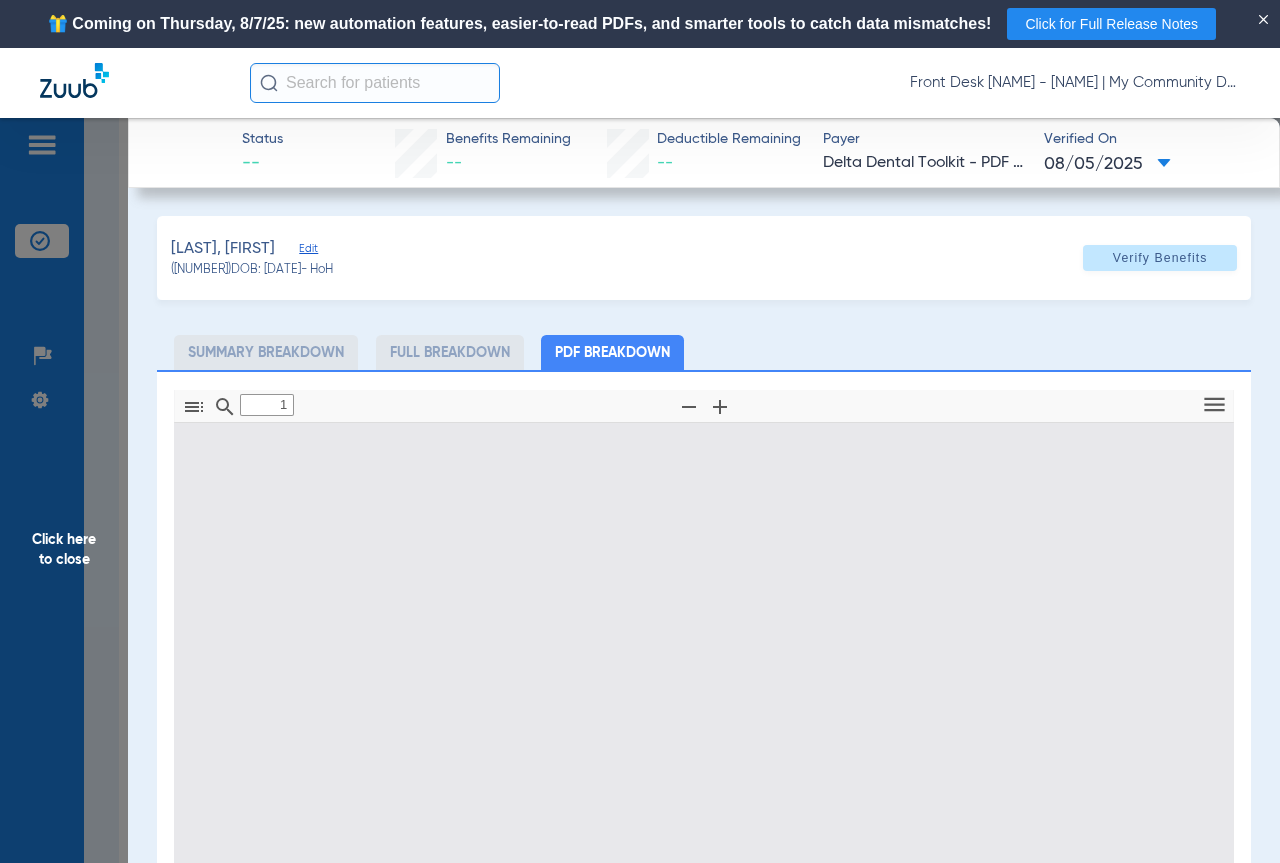 type on "0" 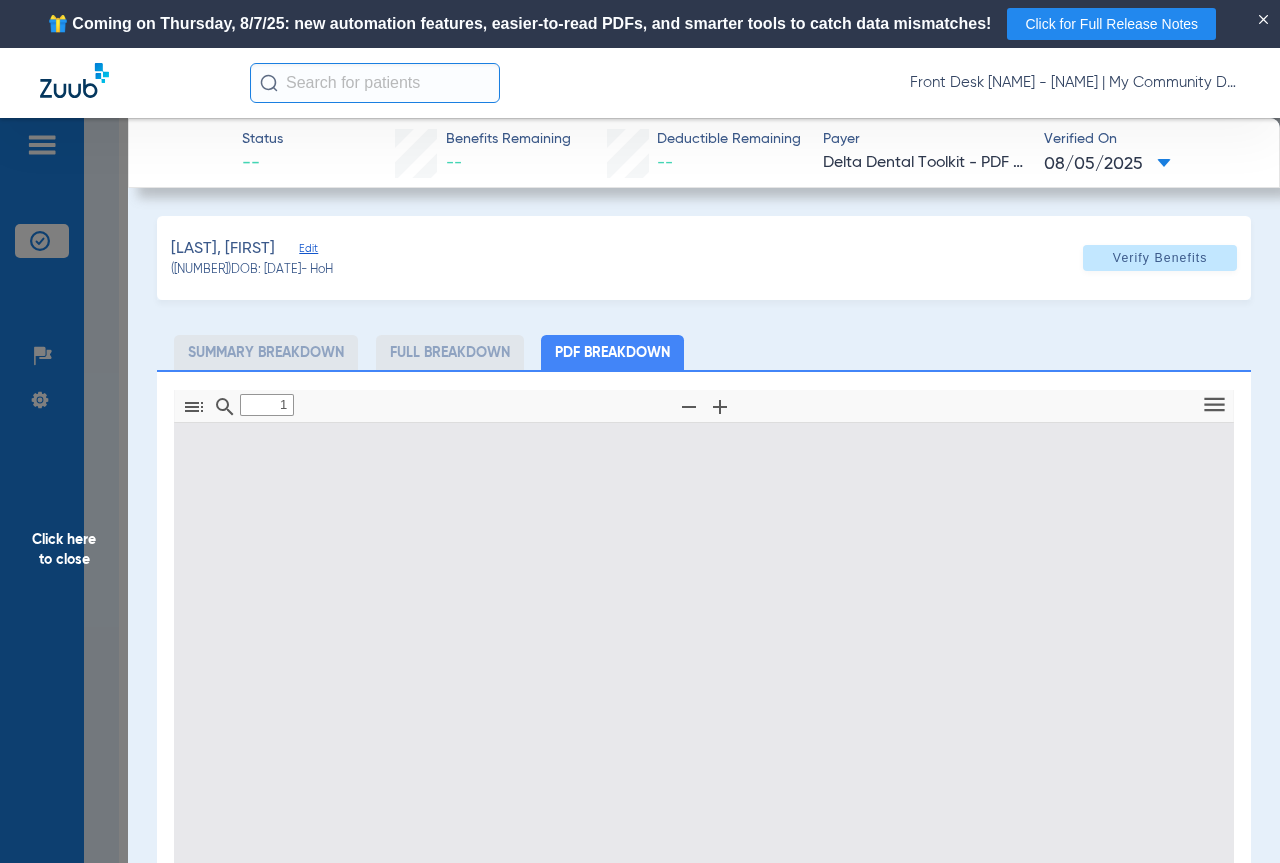 select on "page-width" 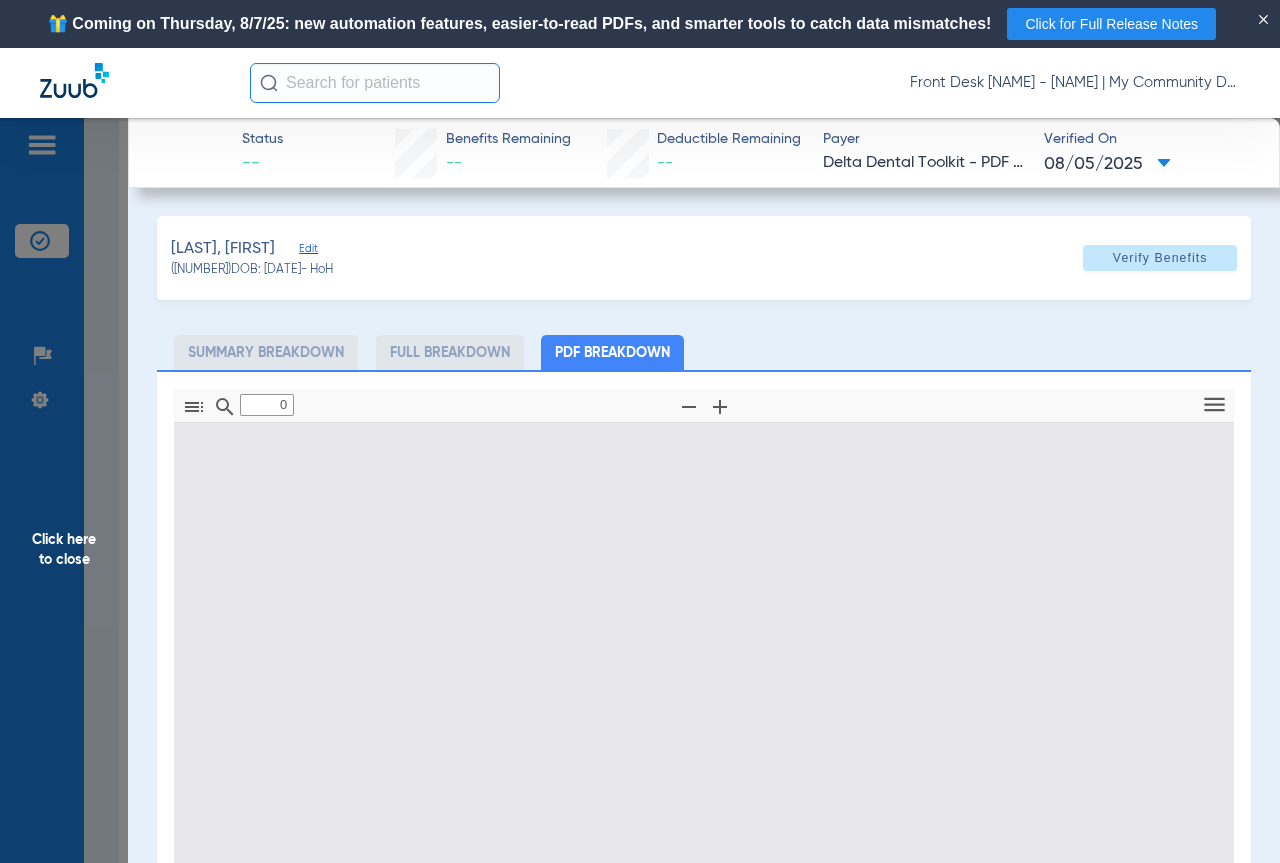 type on "1" 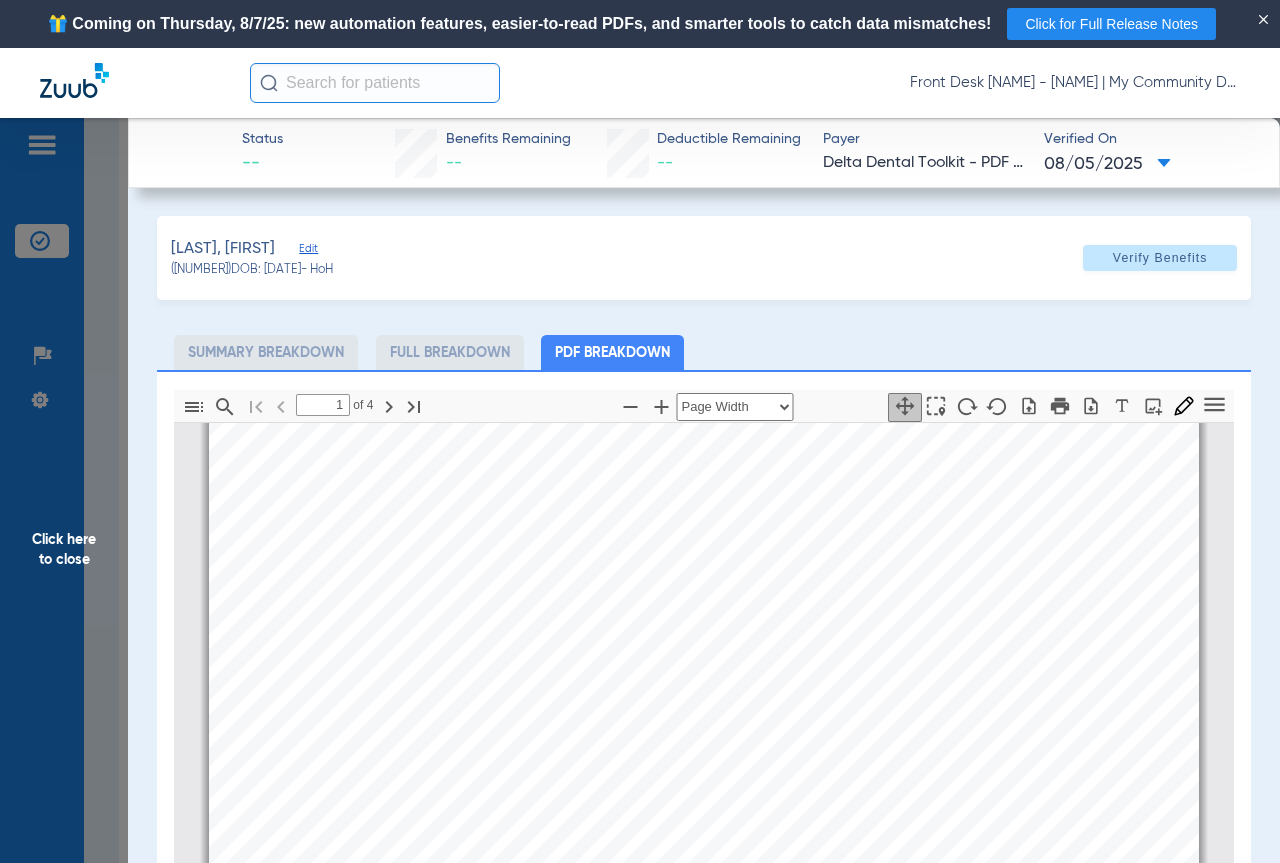 scroll, scrollTop: 0, scrollLeft: 0, axis: both 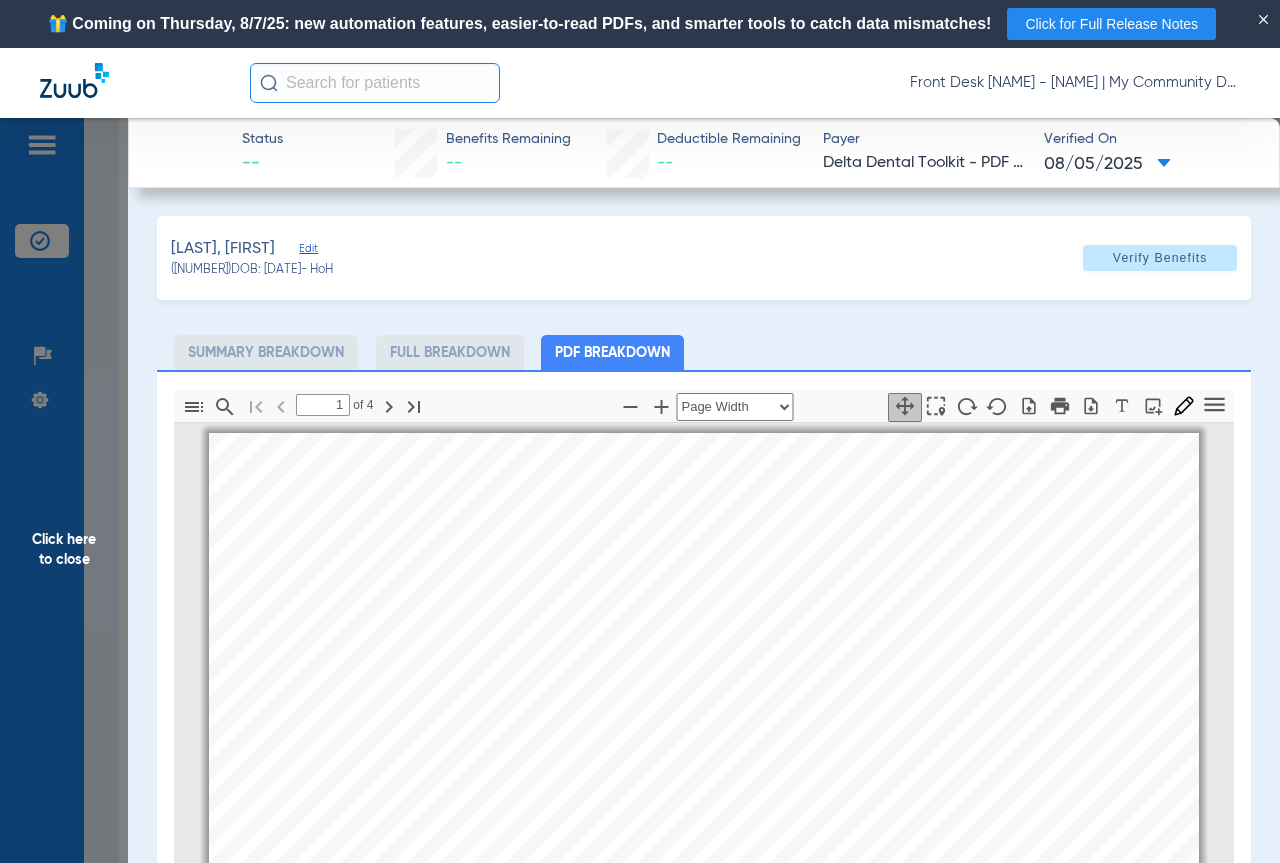 drag, startPoint x: 61, startPoint y: 543, endPoint x: 210, endPoint y: 516, distance: 151.42654 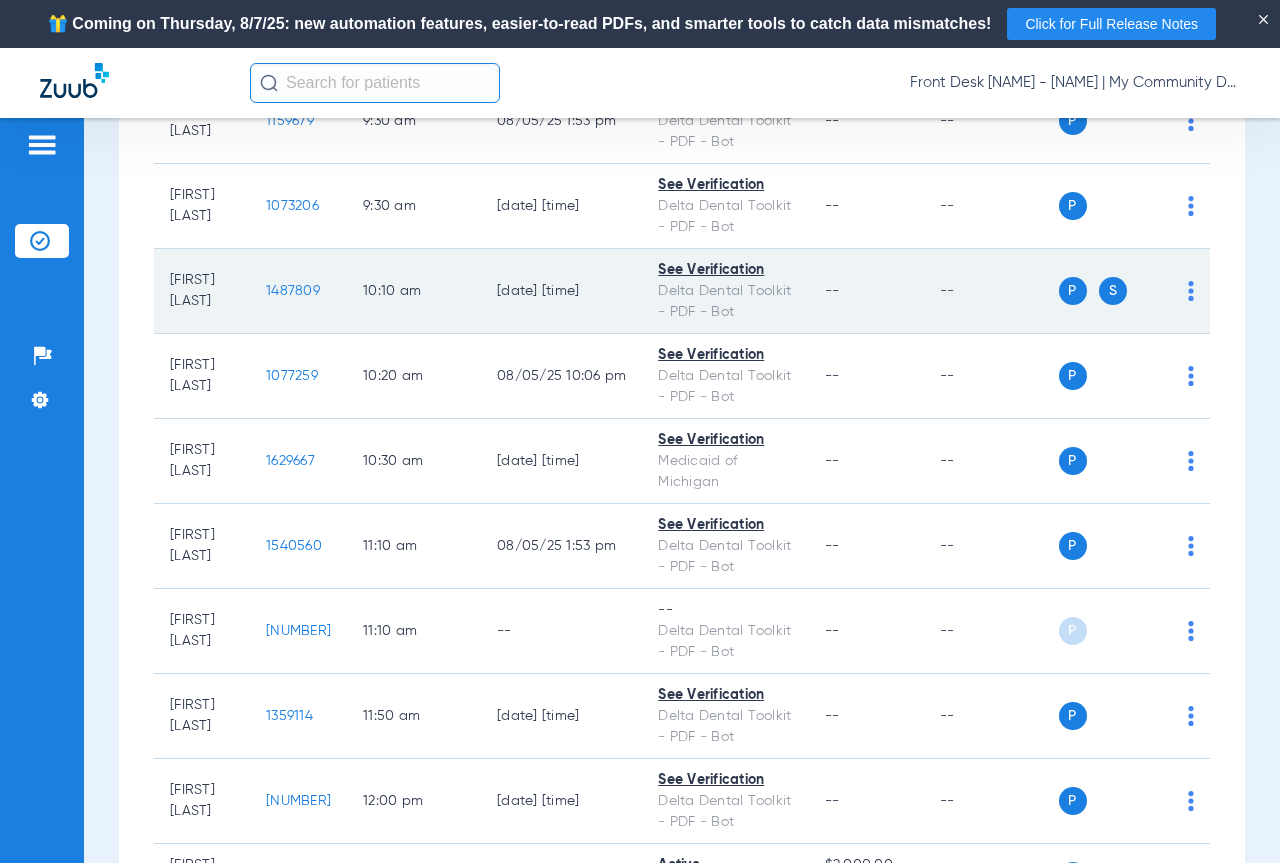 scroll, scrollTop: 800, scrollLeft: 0, axis: vertical 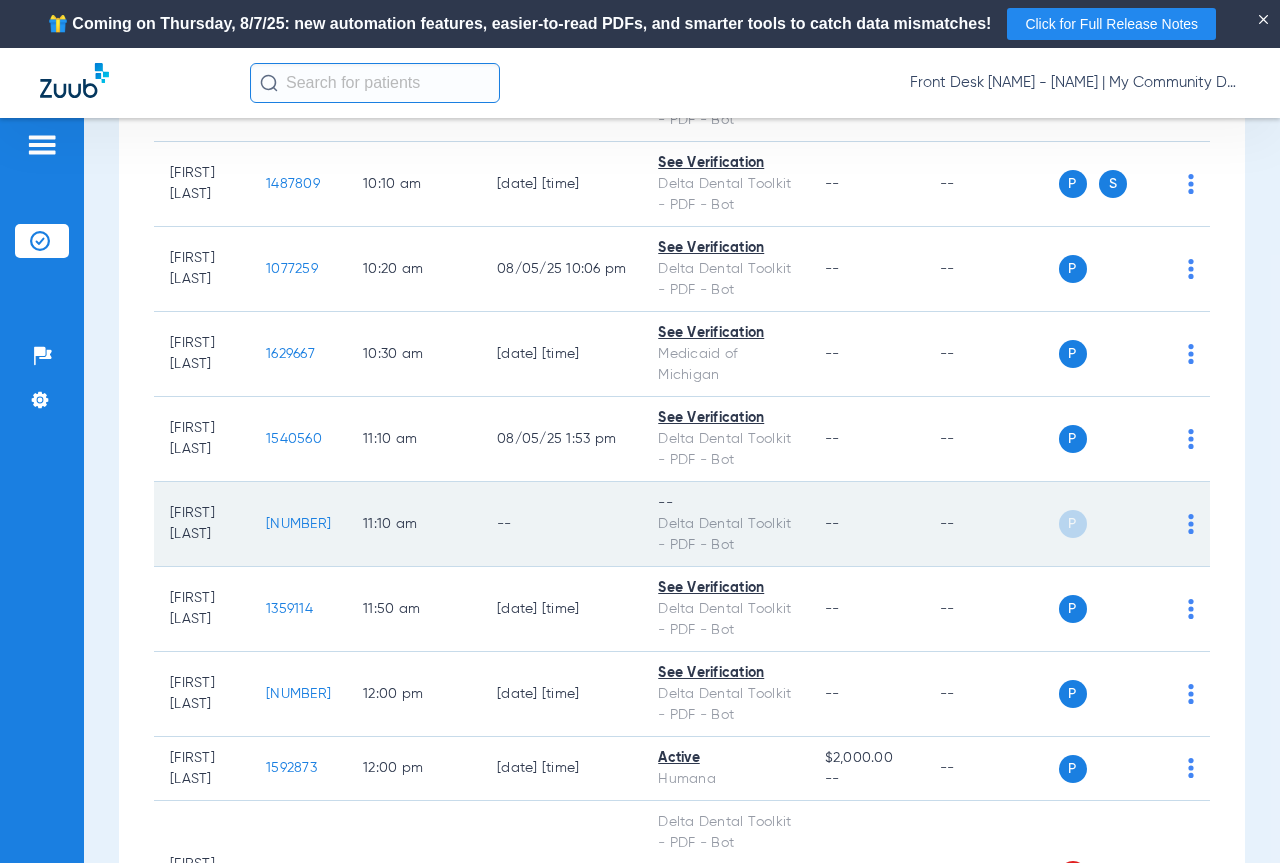 click on "[NUMBER]" 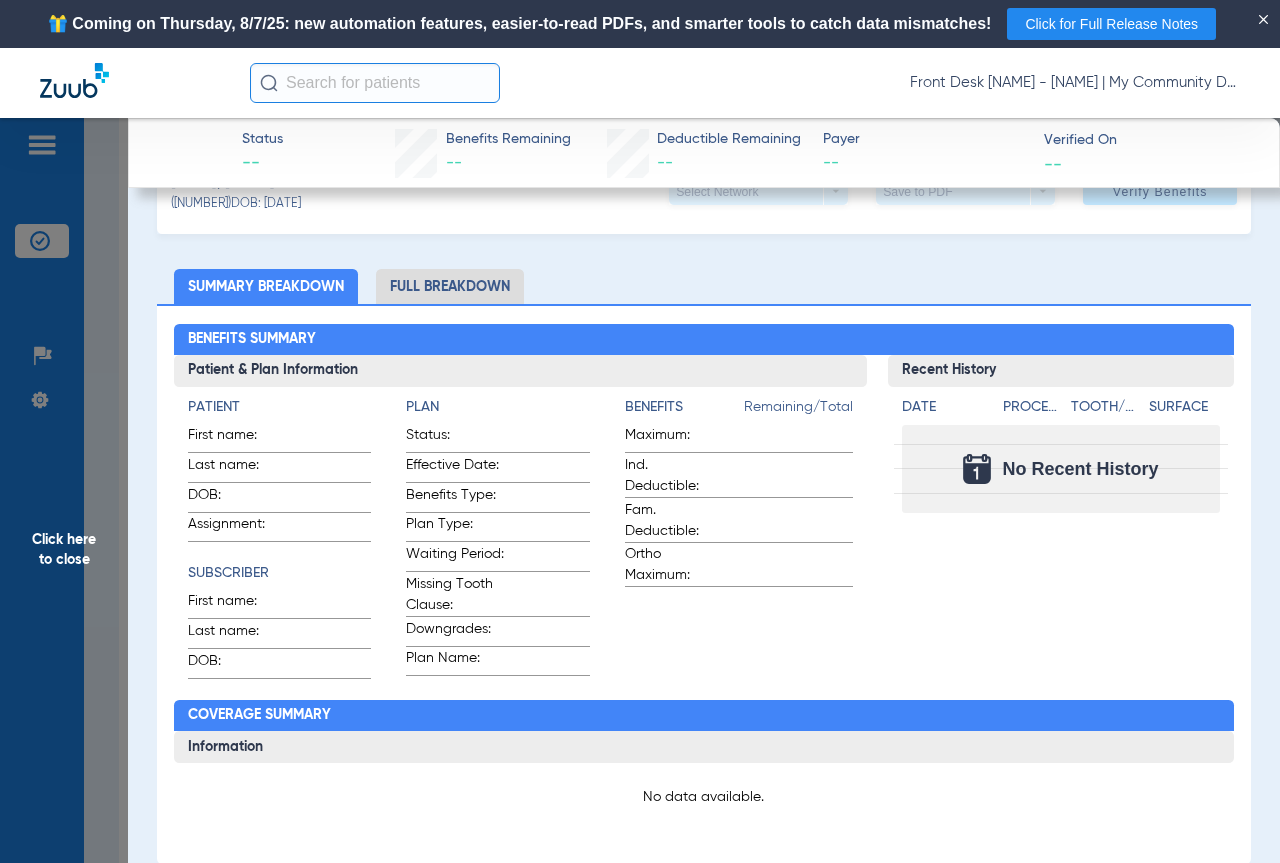 scroll, scrollTop: 0, scrollLeft: 0, axis: both 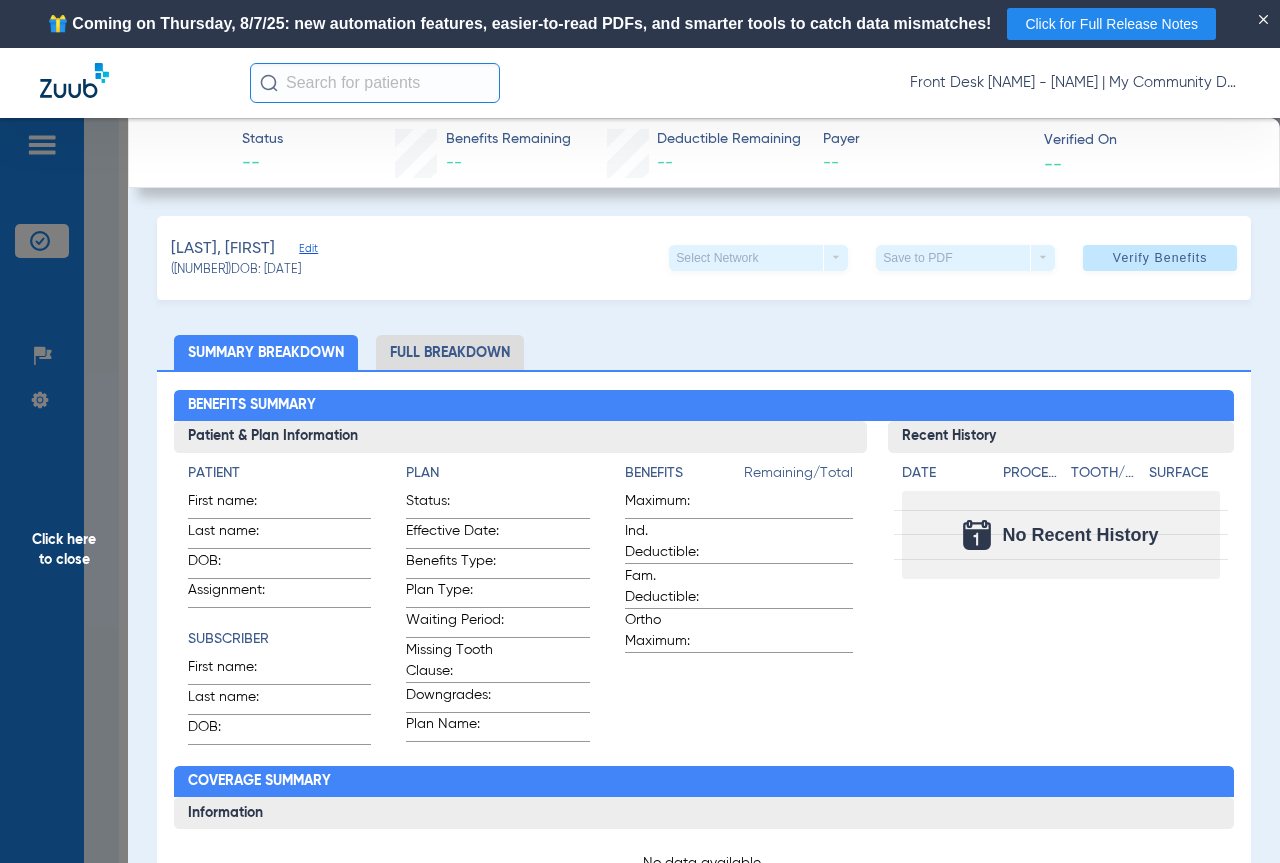 click on "Click here to close" 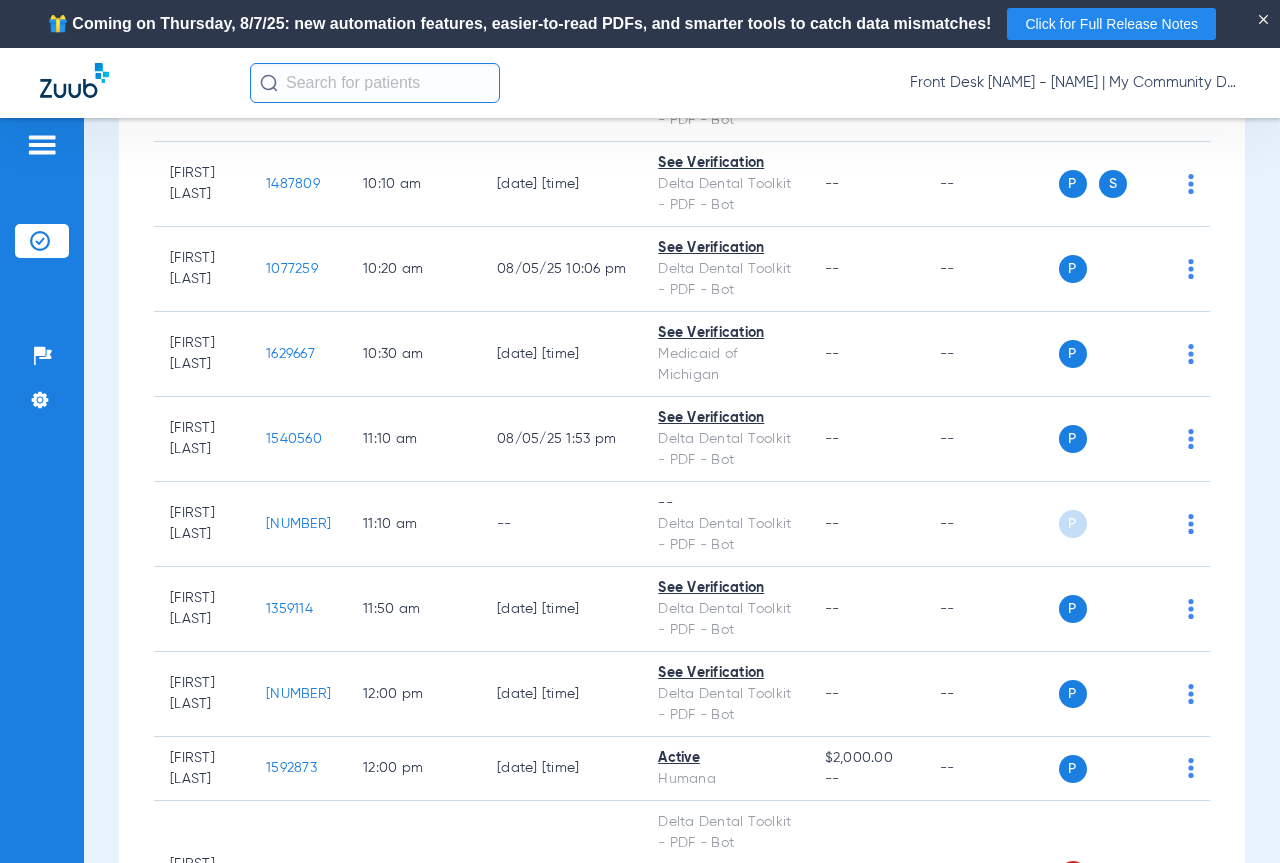 scroll, scrollTop: 1000, scrollLeft: 0, axis: vertical 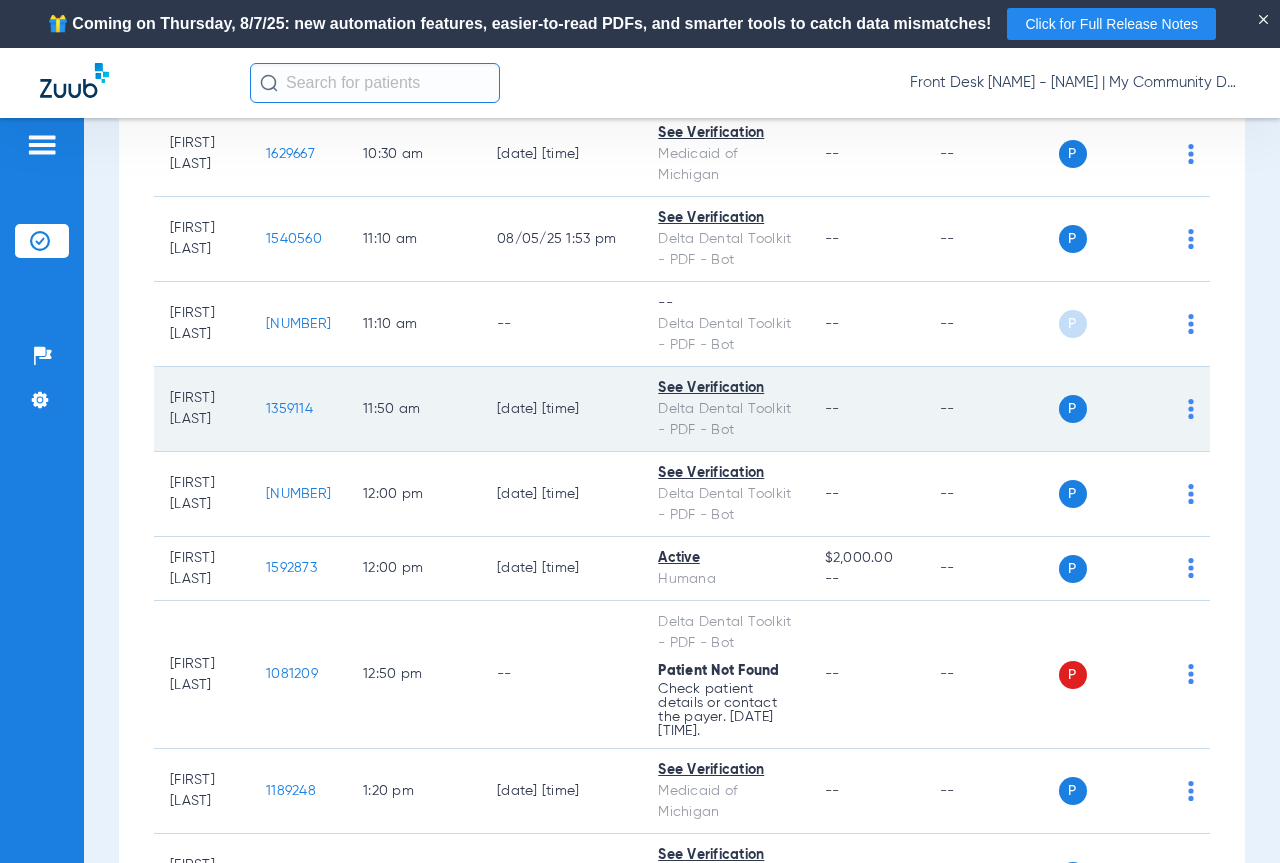 click on "1359114" 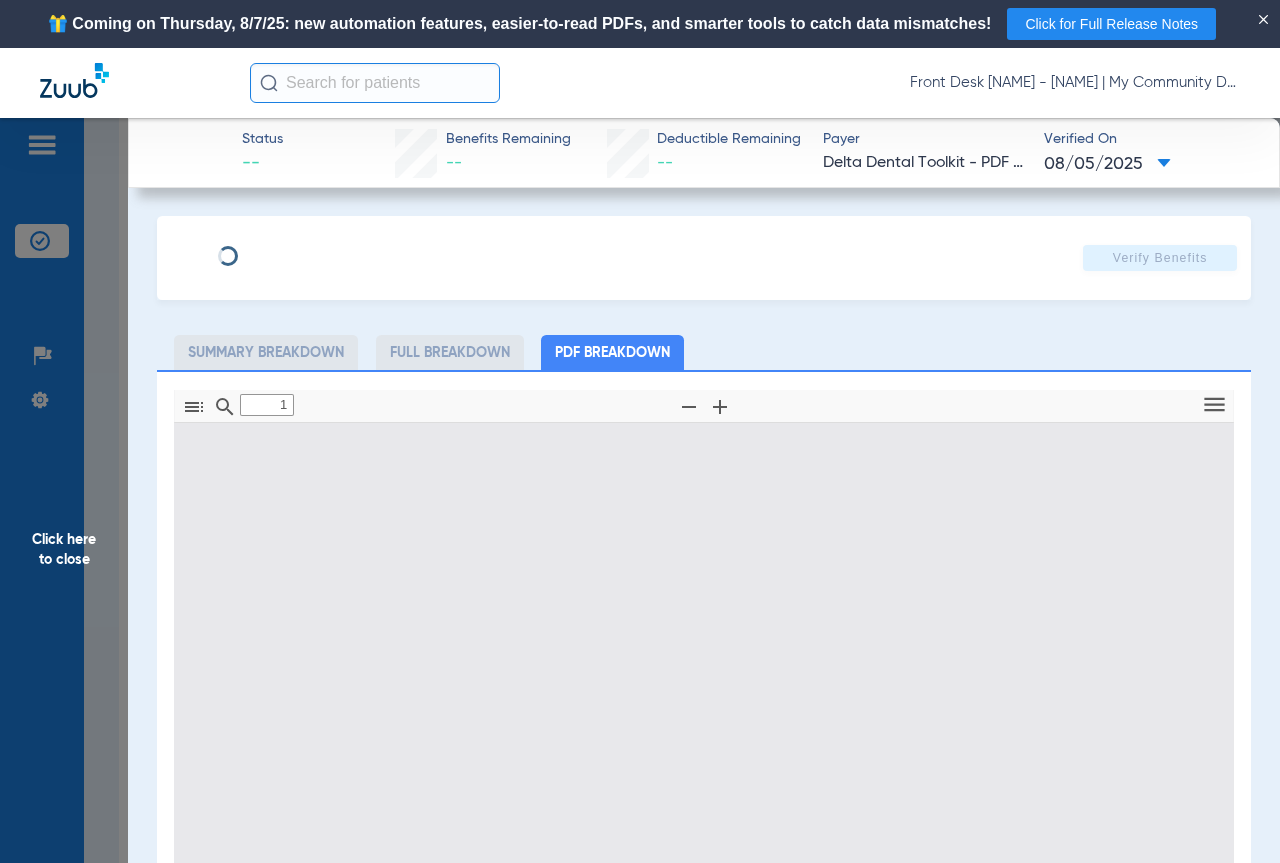 type on "0" 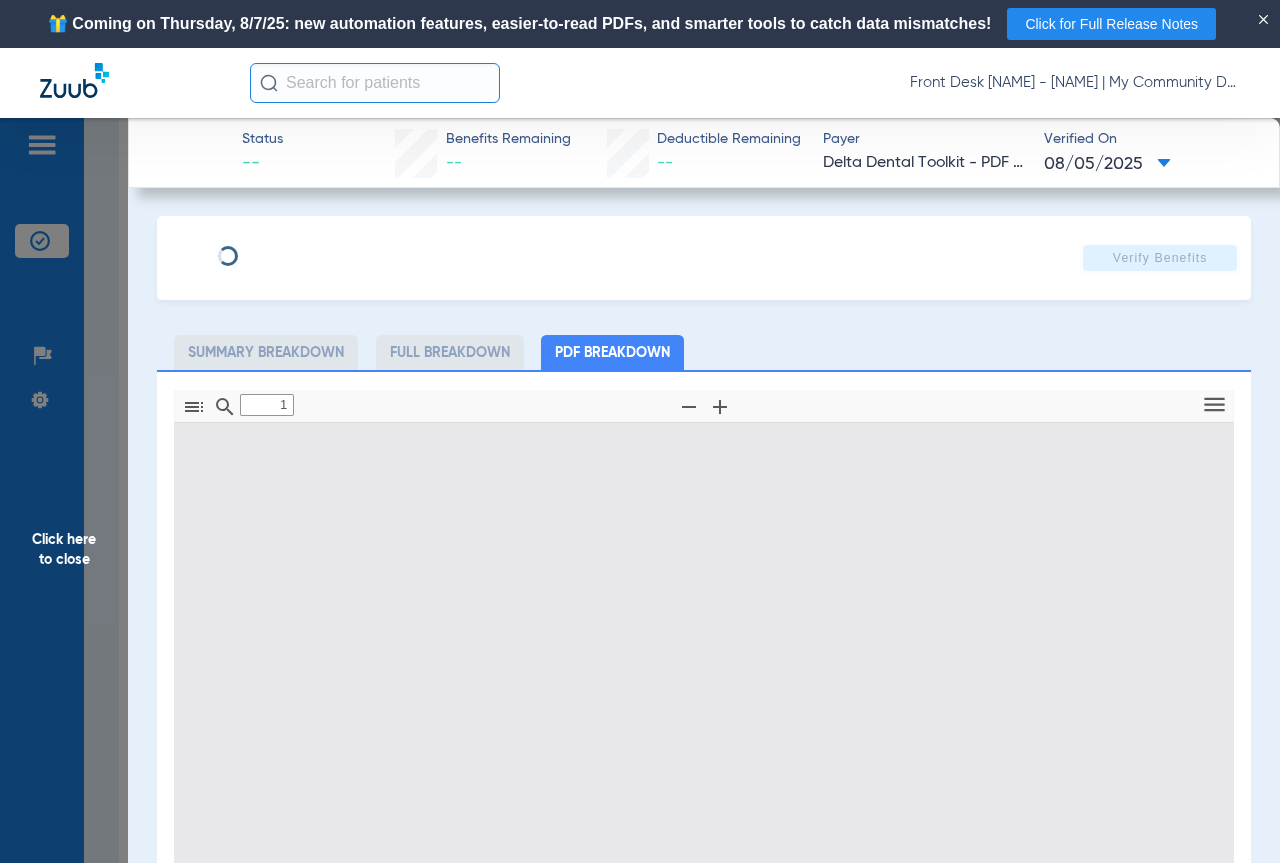 select on "page-width" 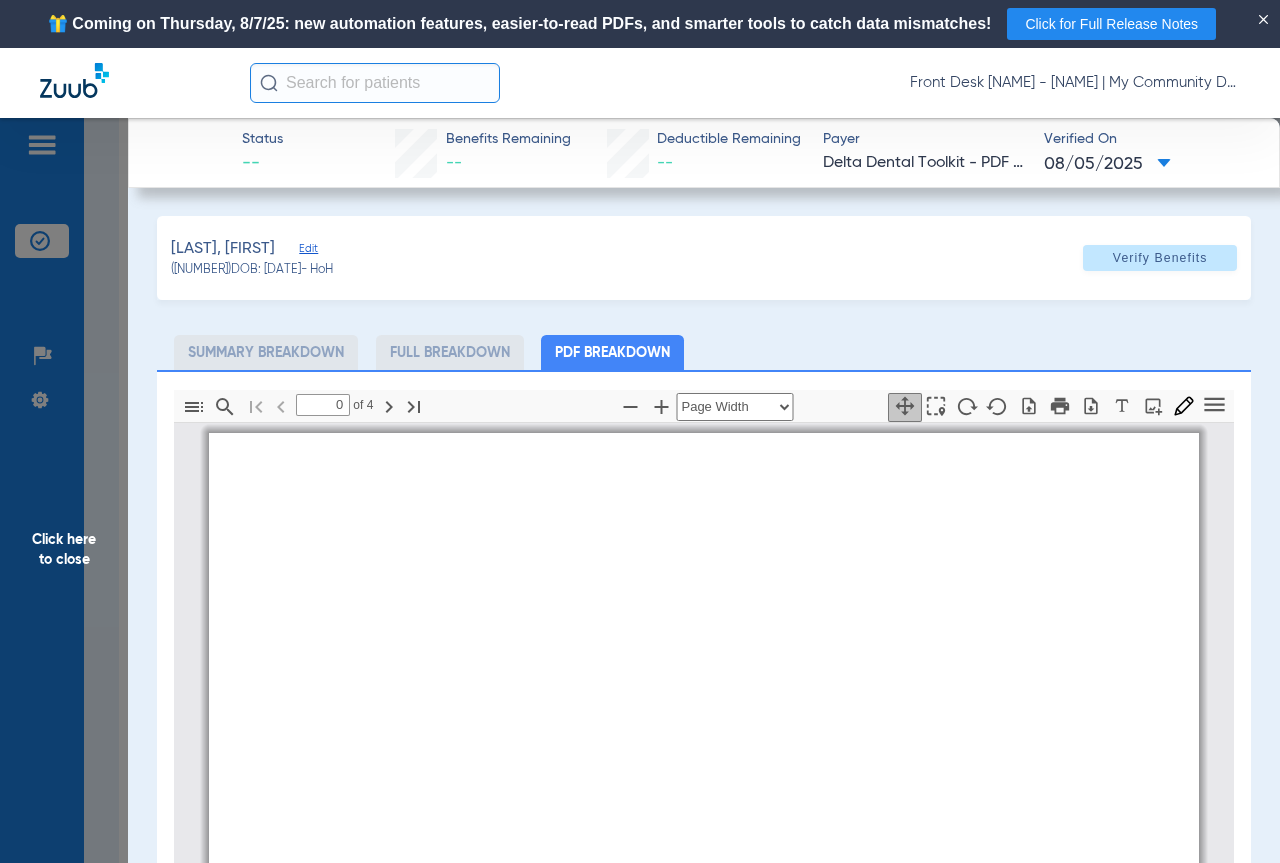type on "1" 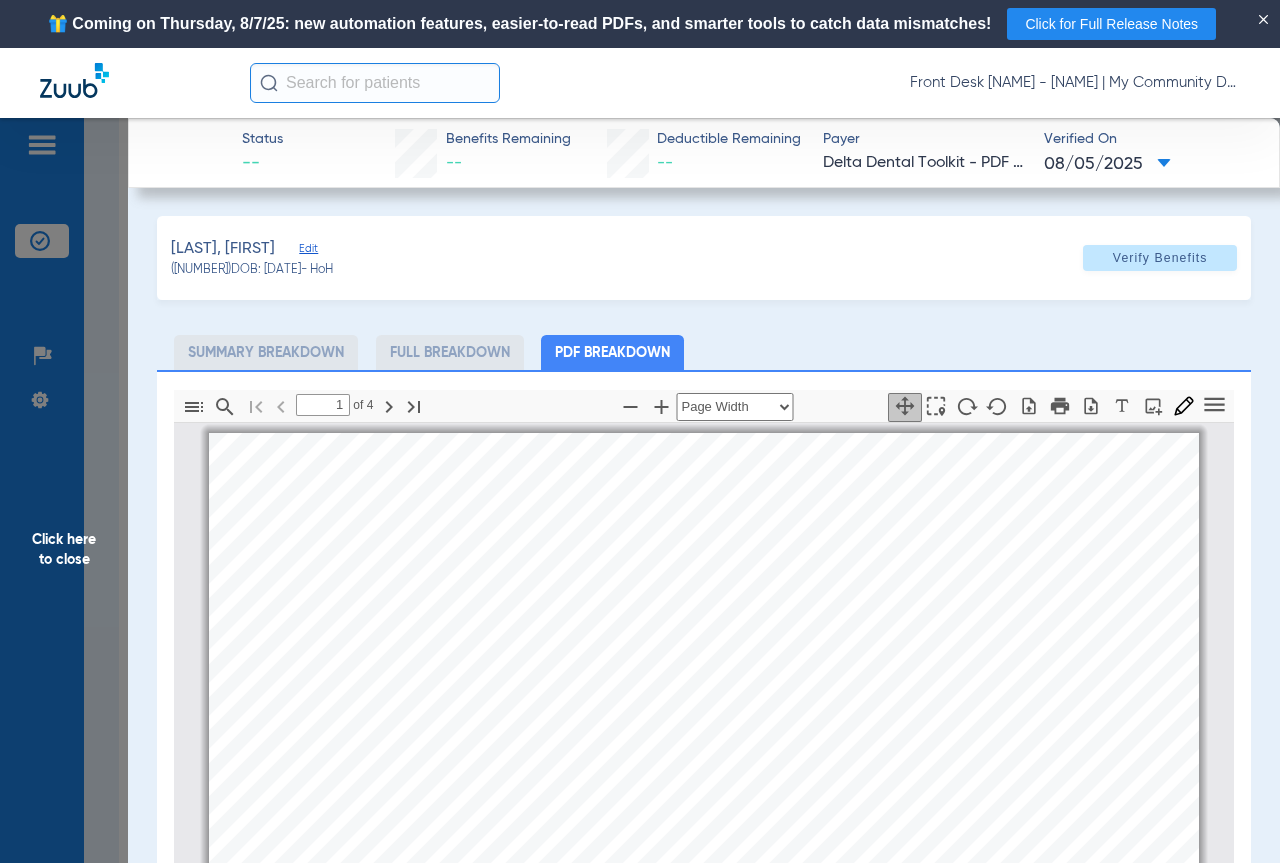 scroll, scrollTop: 10, scrollLeft: 0, axis: vertical 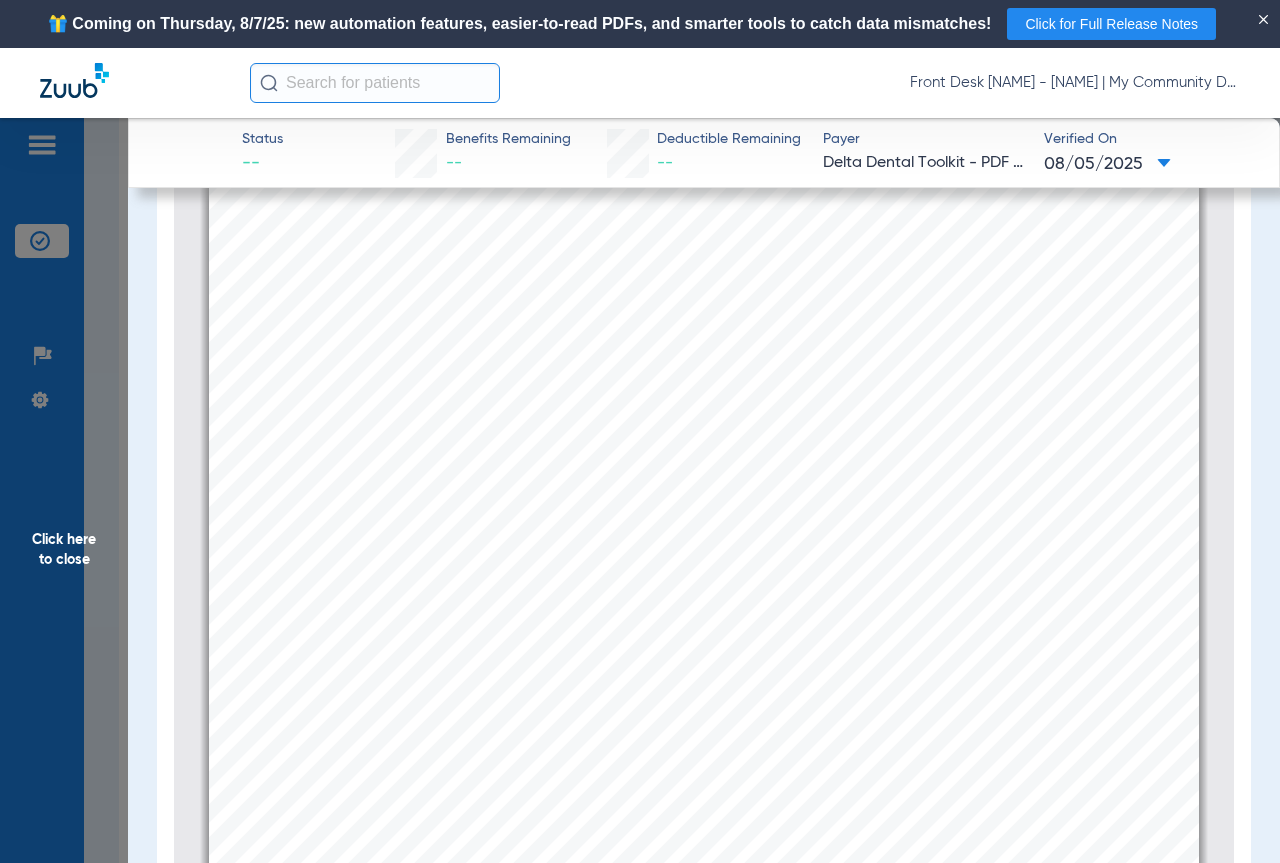 click on "Click here to close" 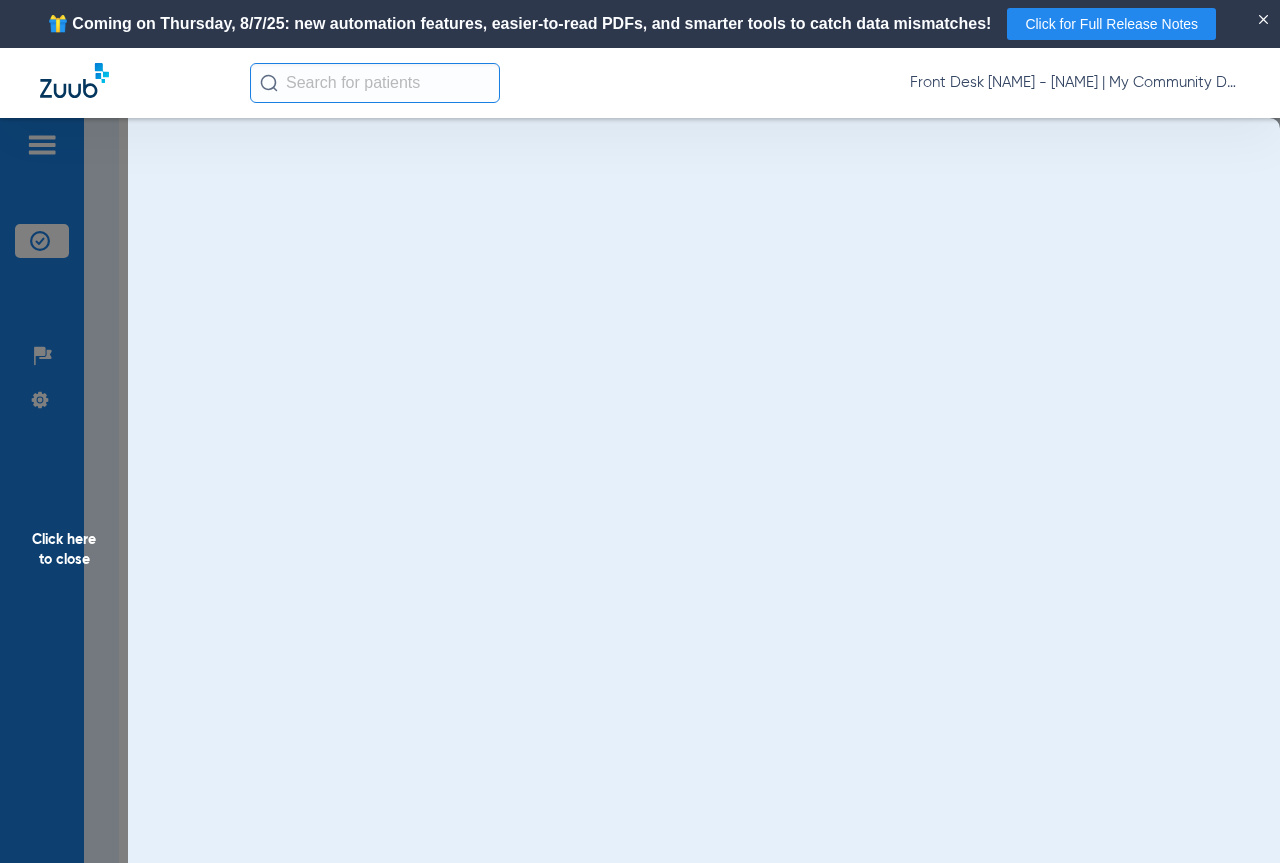 scroll, scrollTop: 0, scrollLeft: 0, axis: both 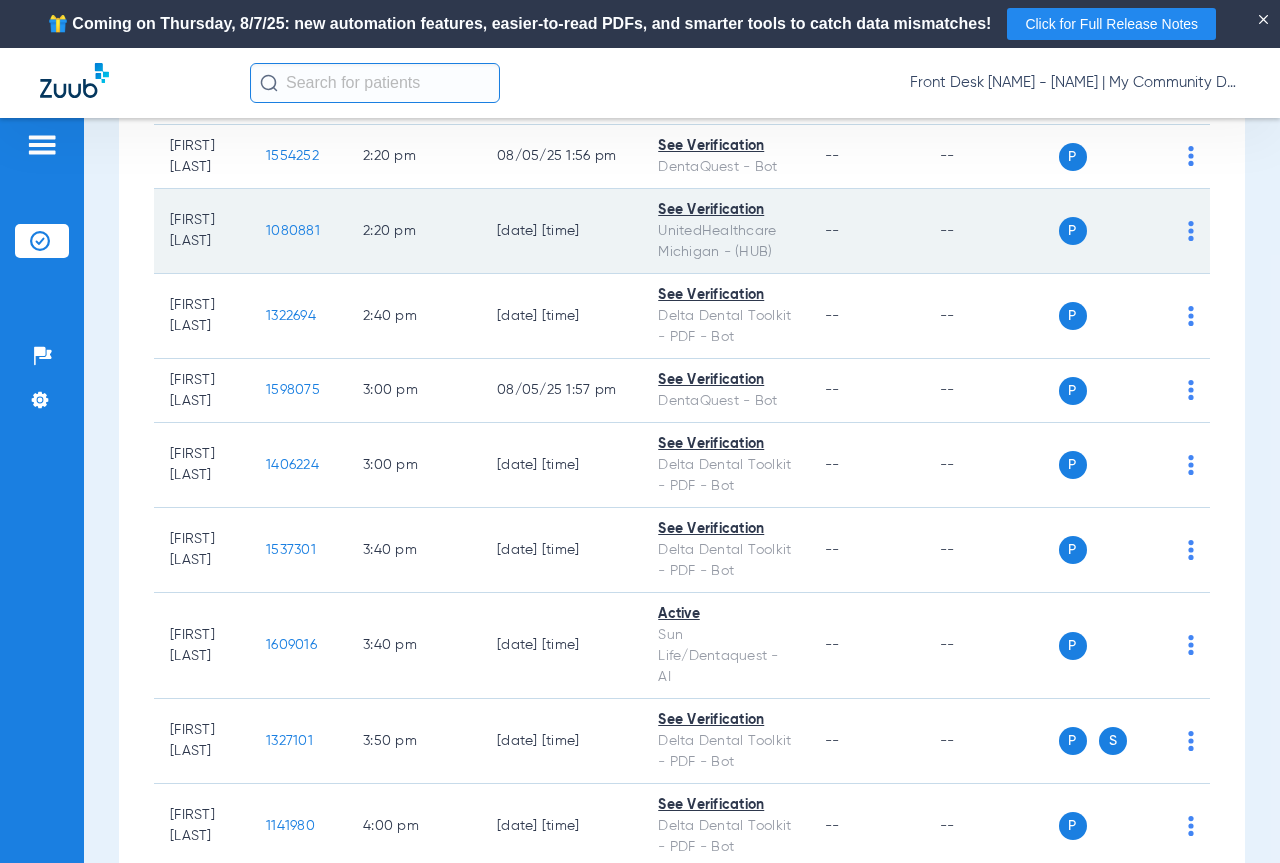 click on "1080881" 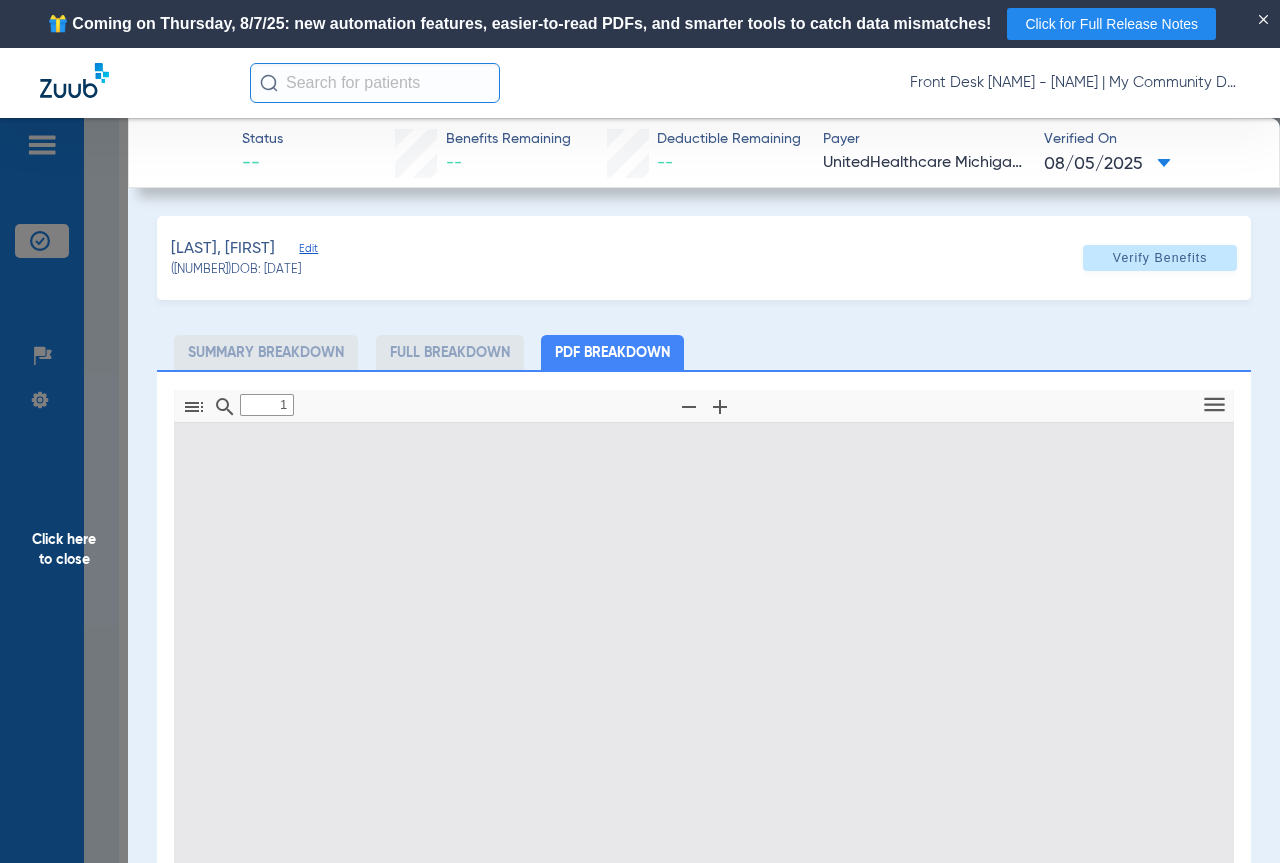 type on "0" 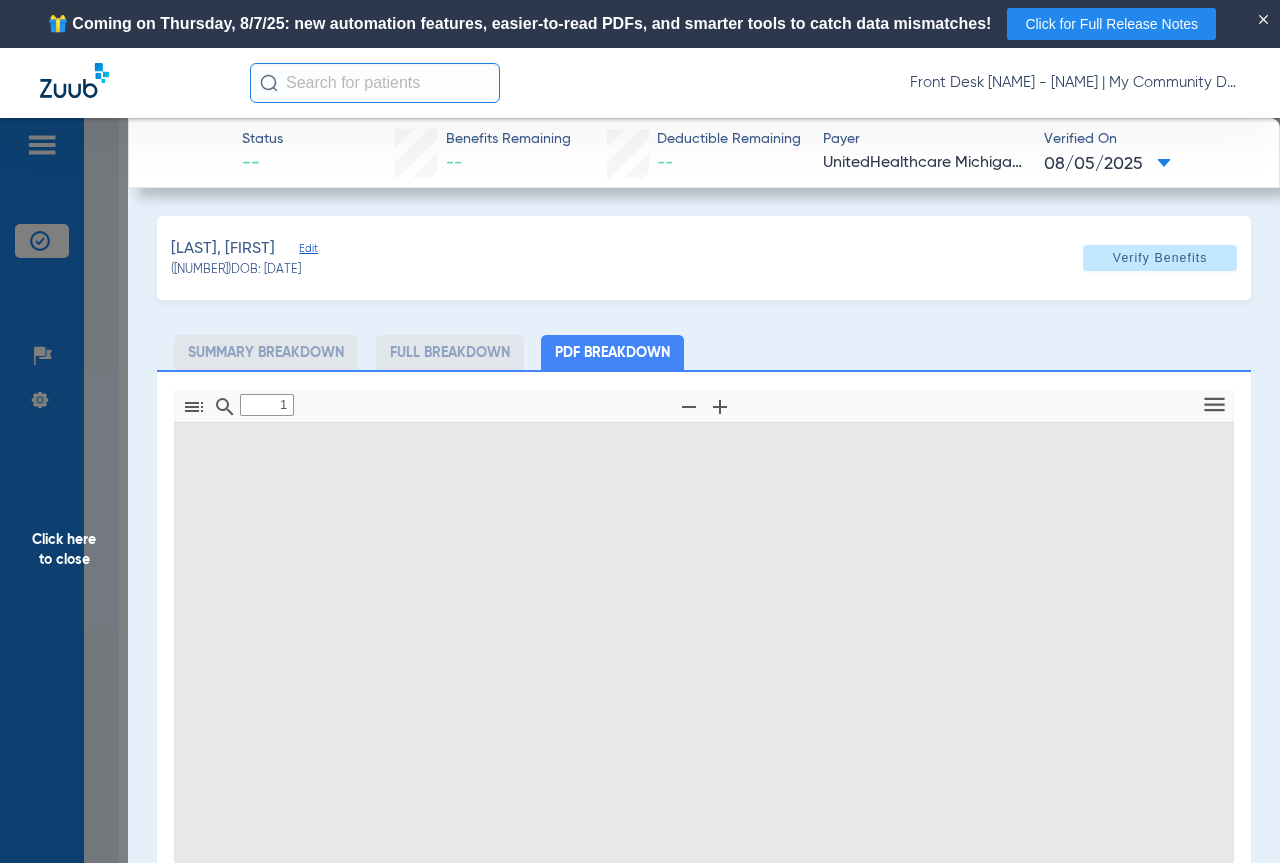 select on "page-width" 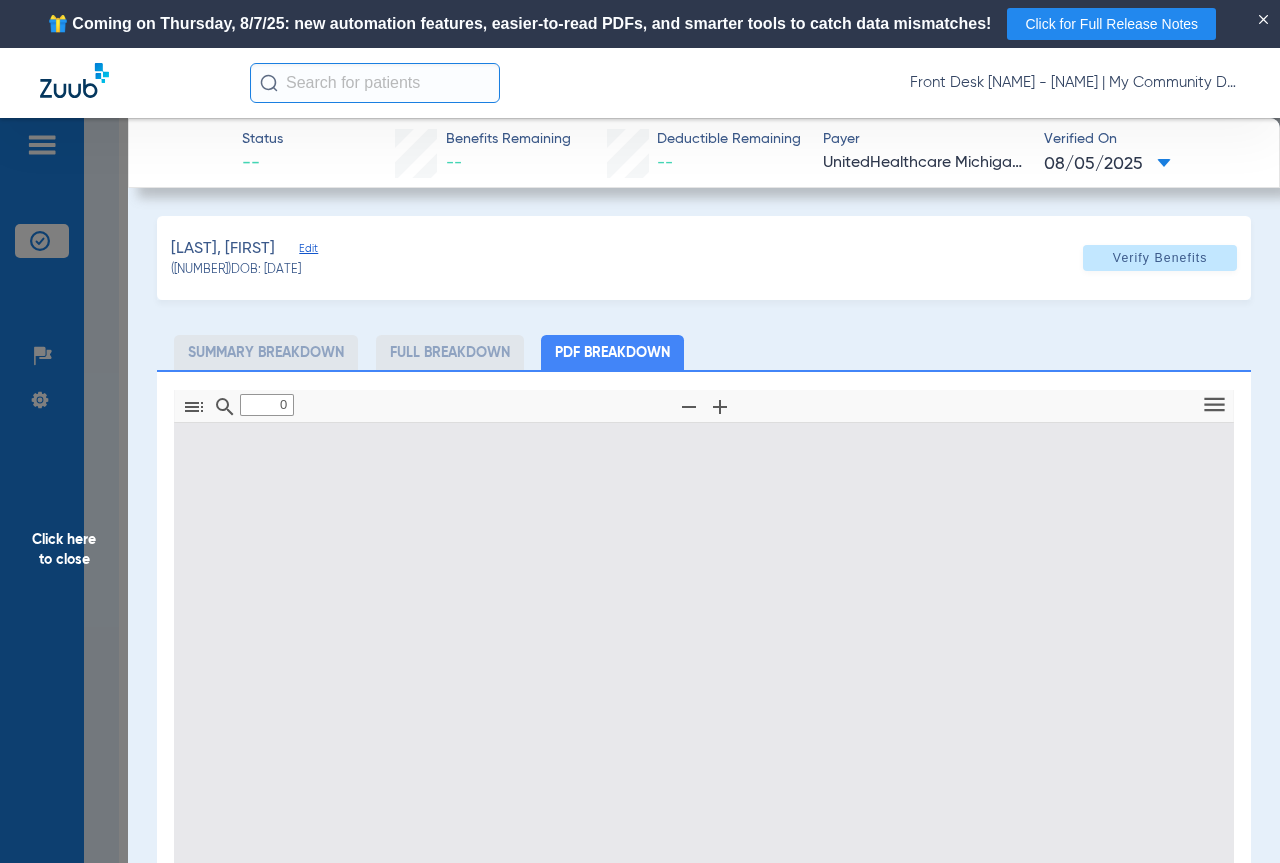 type on "1" 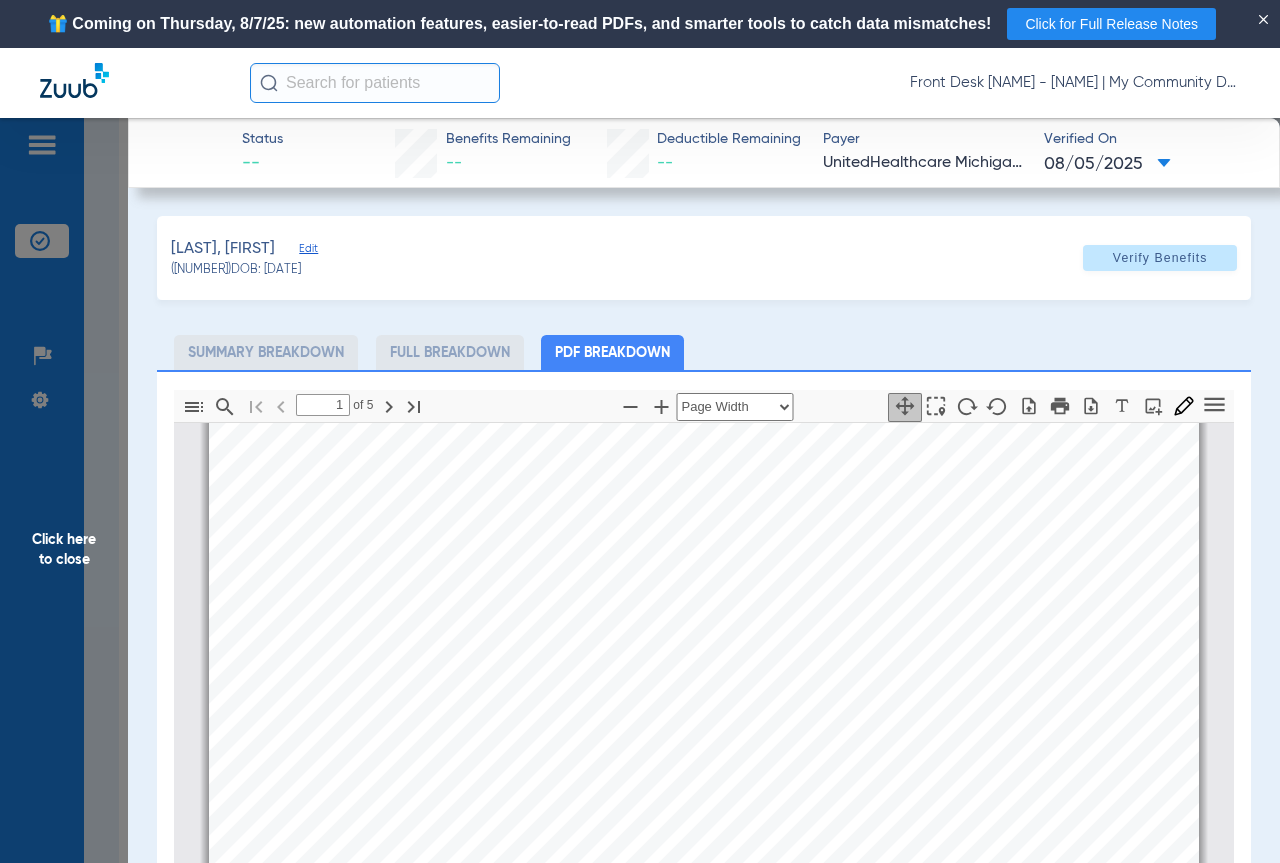 scroll, scrollTop: 10, scrollLeft: 0, axis: vertical 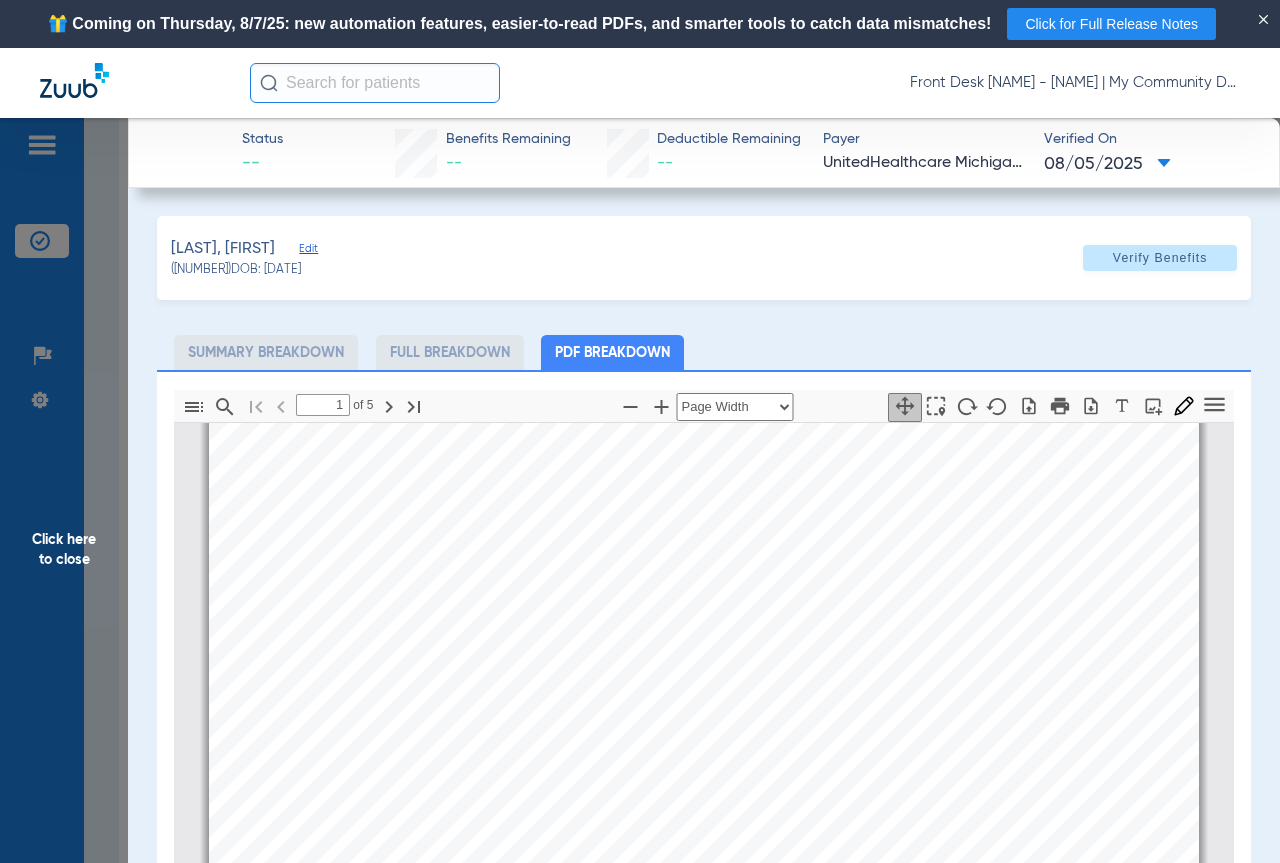 click on "Click here to close" 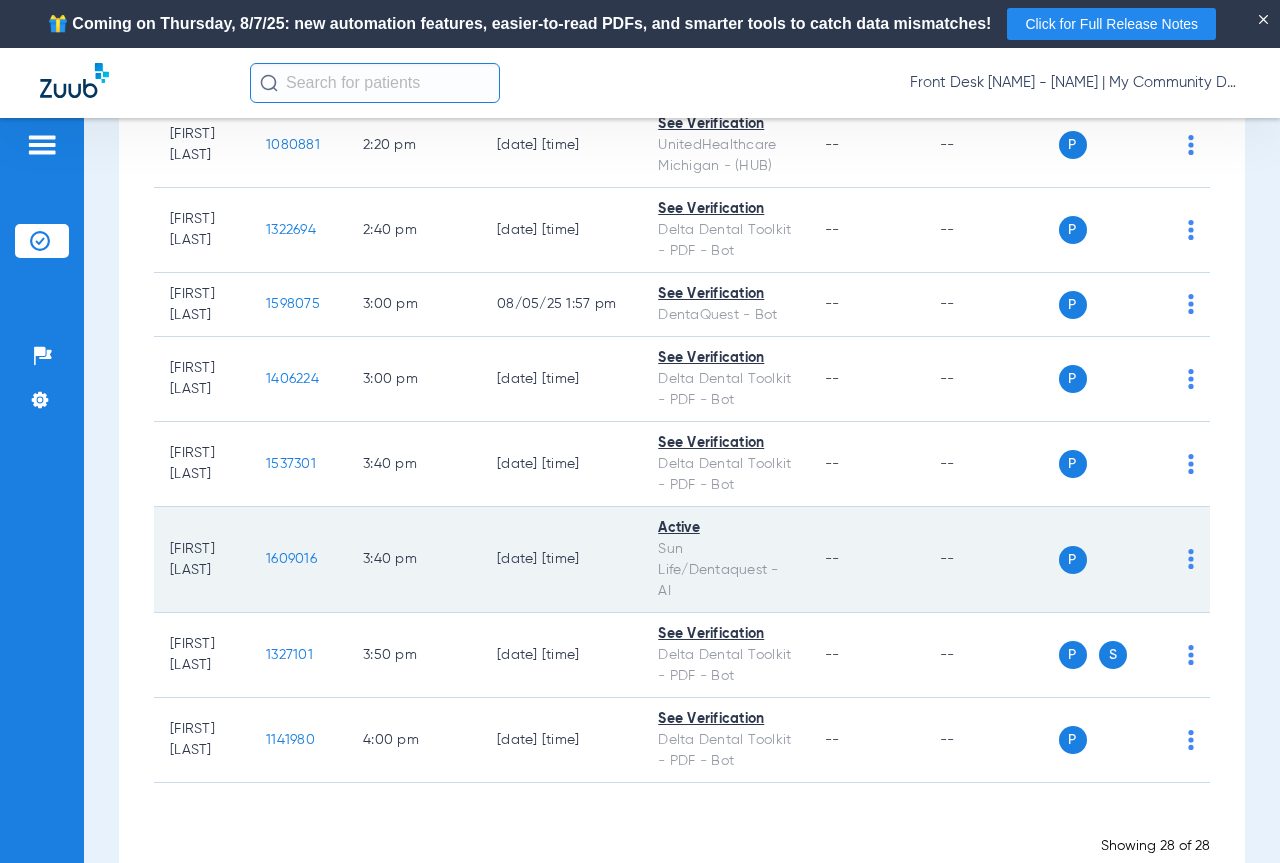 scroll, scrollTop: 2441, scrollLeft: 0, axis: vertical 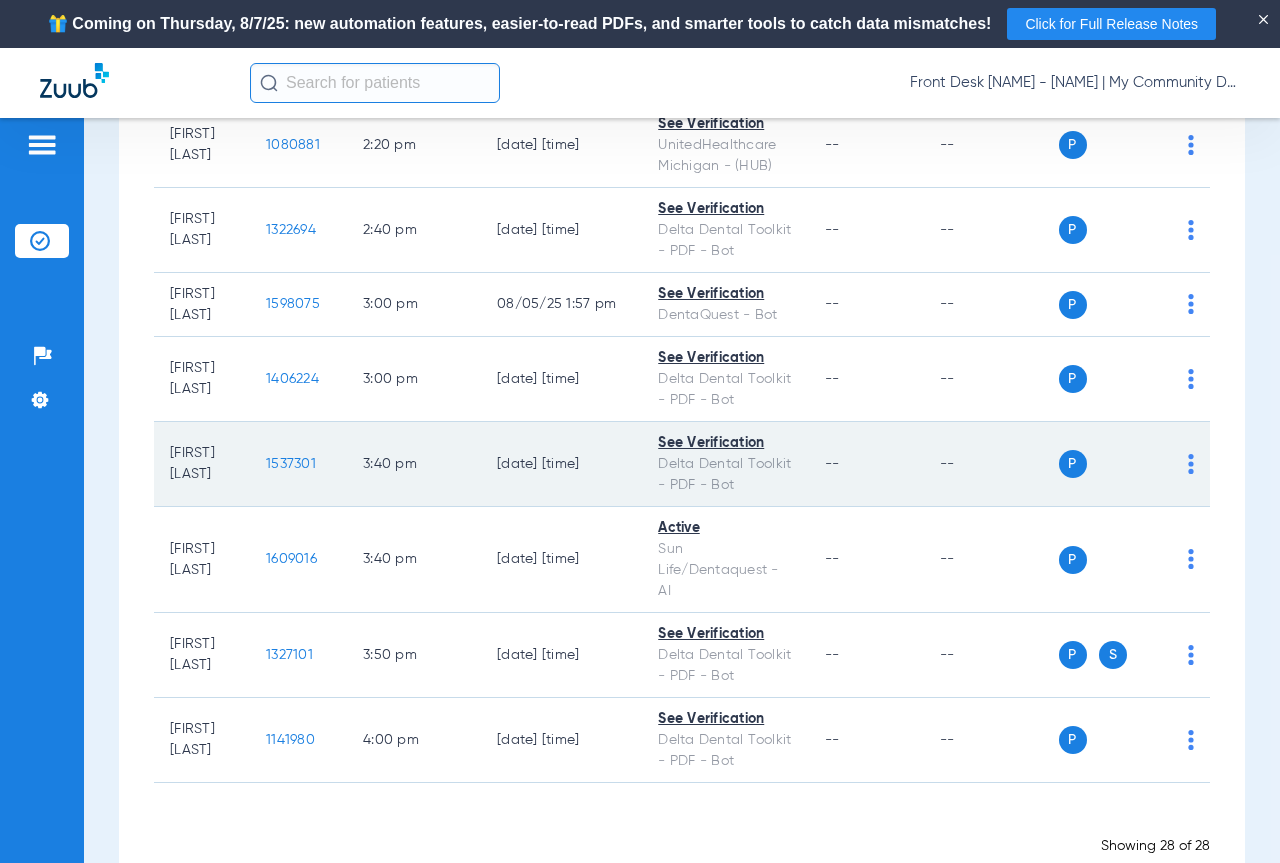click on "1537301" 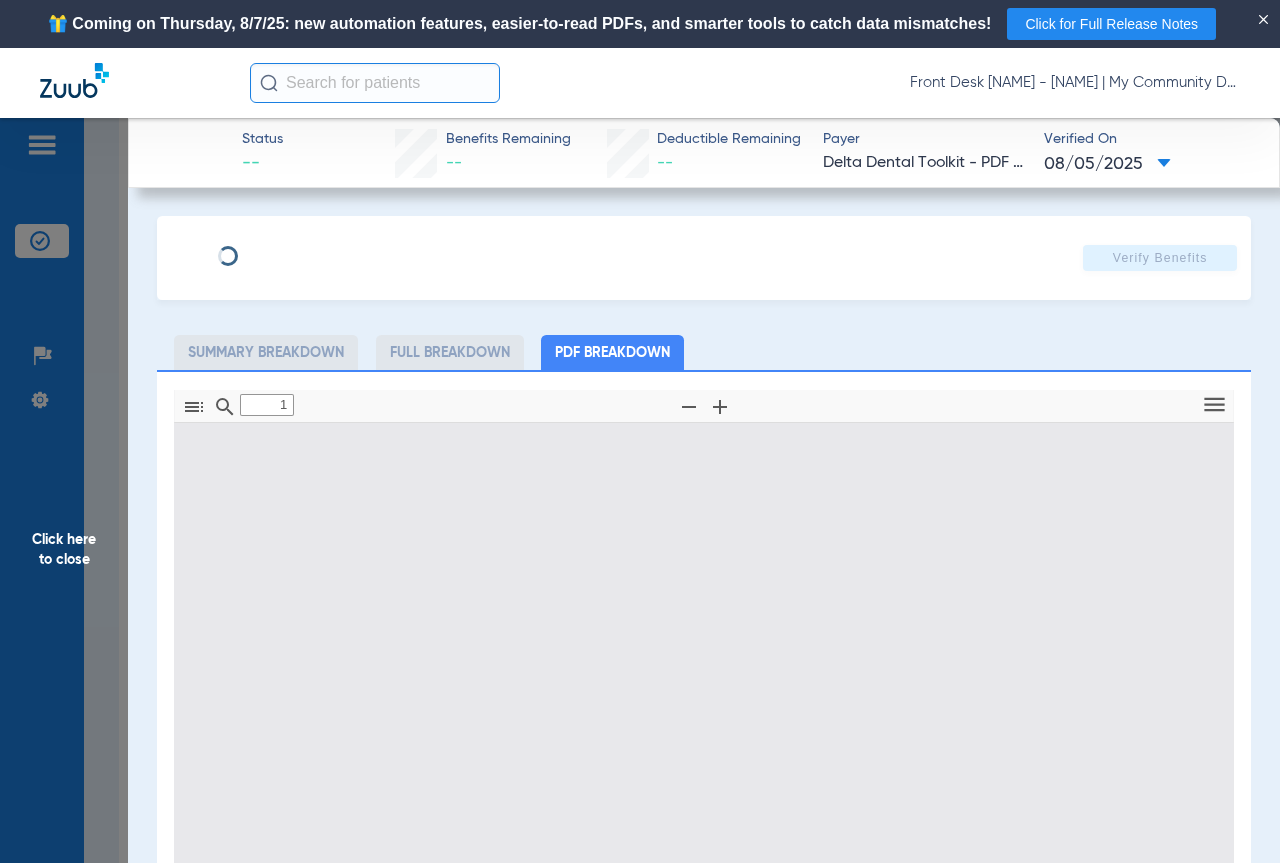 type on "0" 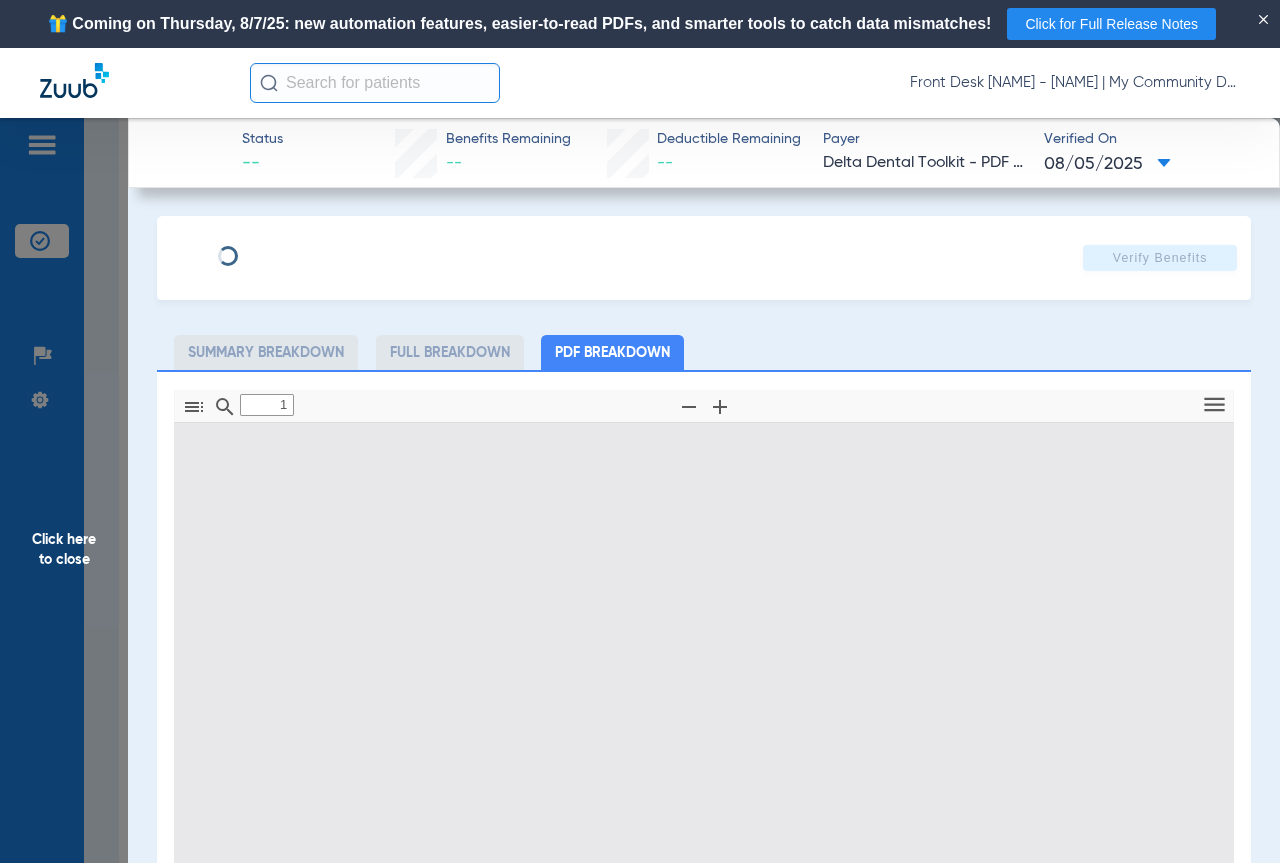 select on "page-width" 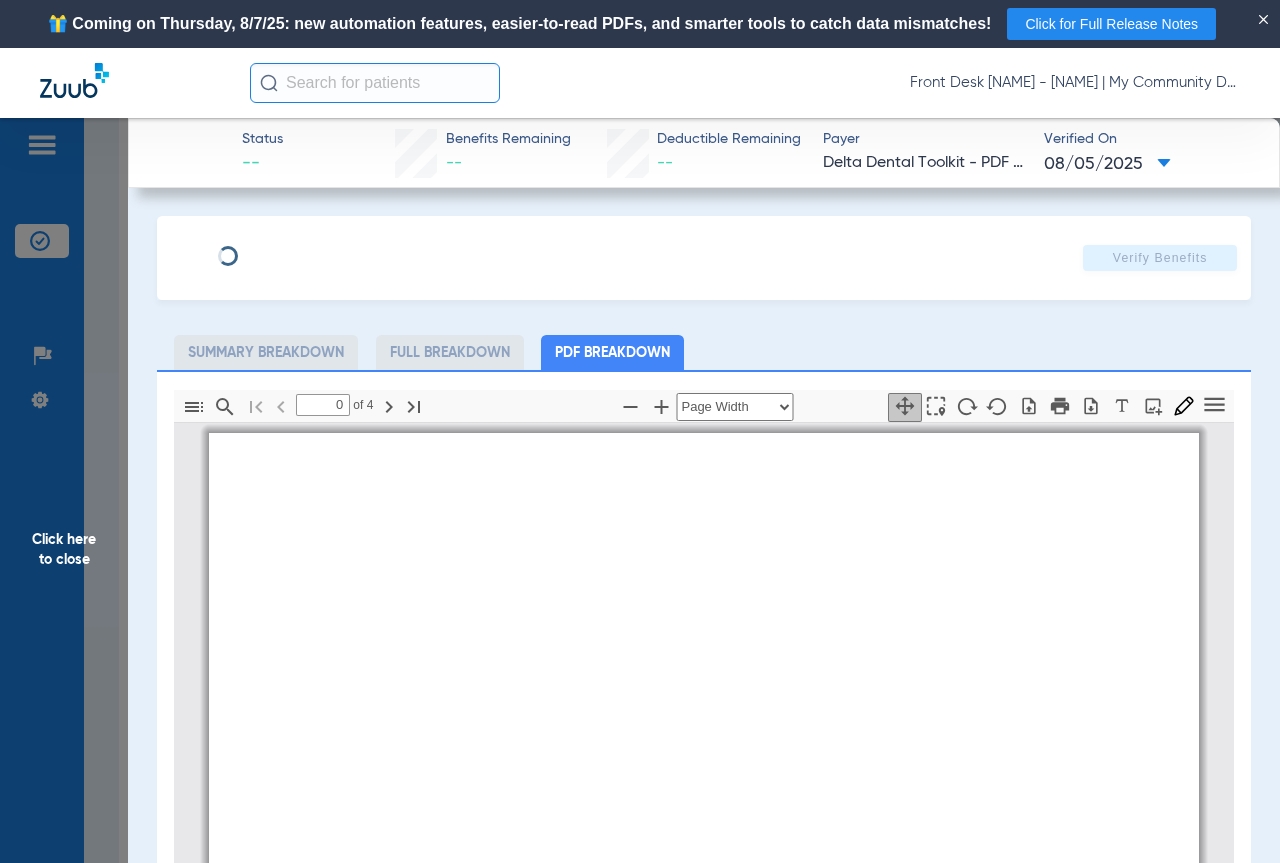 type on "1" 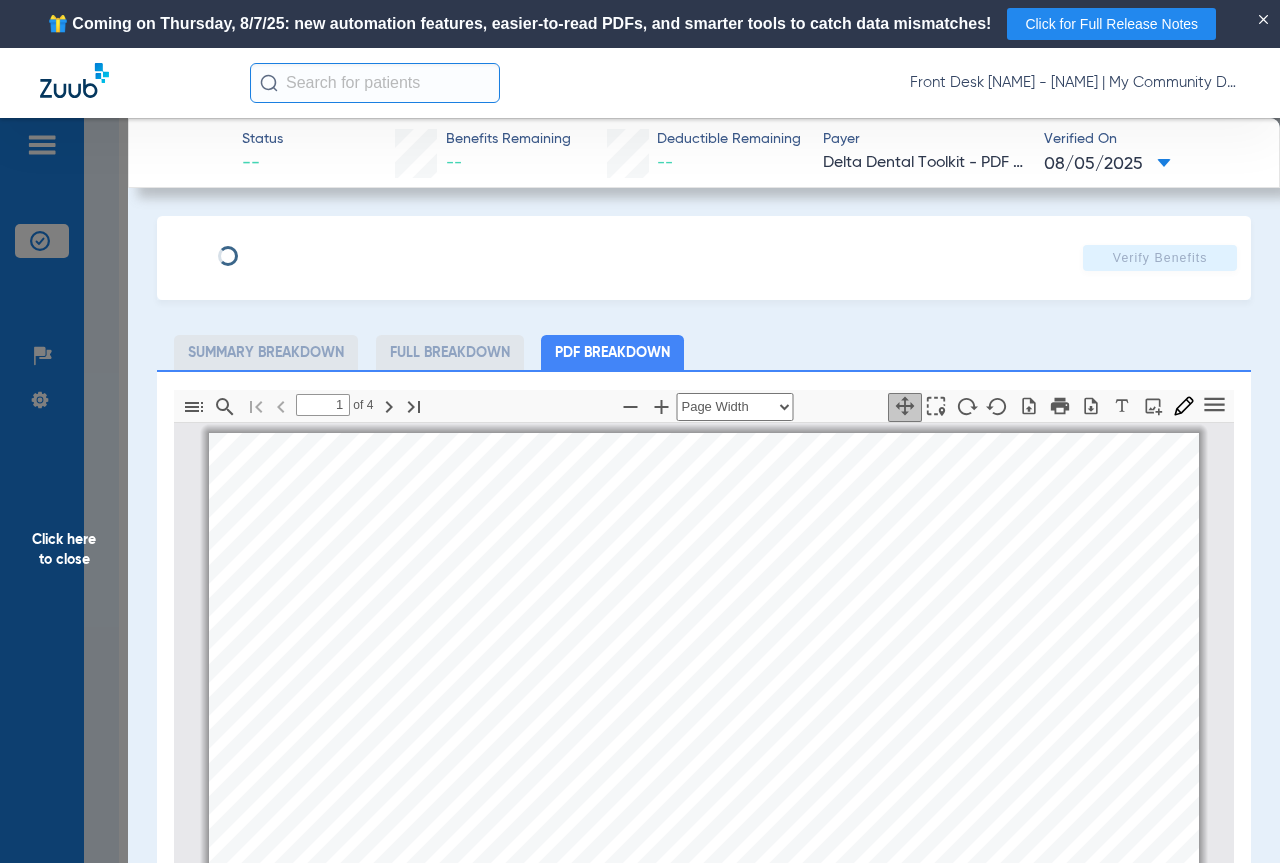 scroll, scrollTop: 10, scrollLeft: 0, axis: vertical 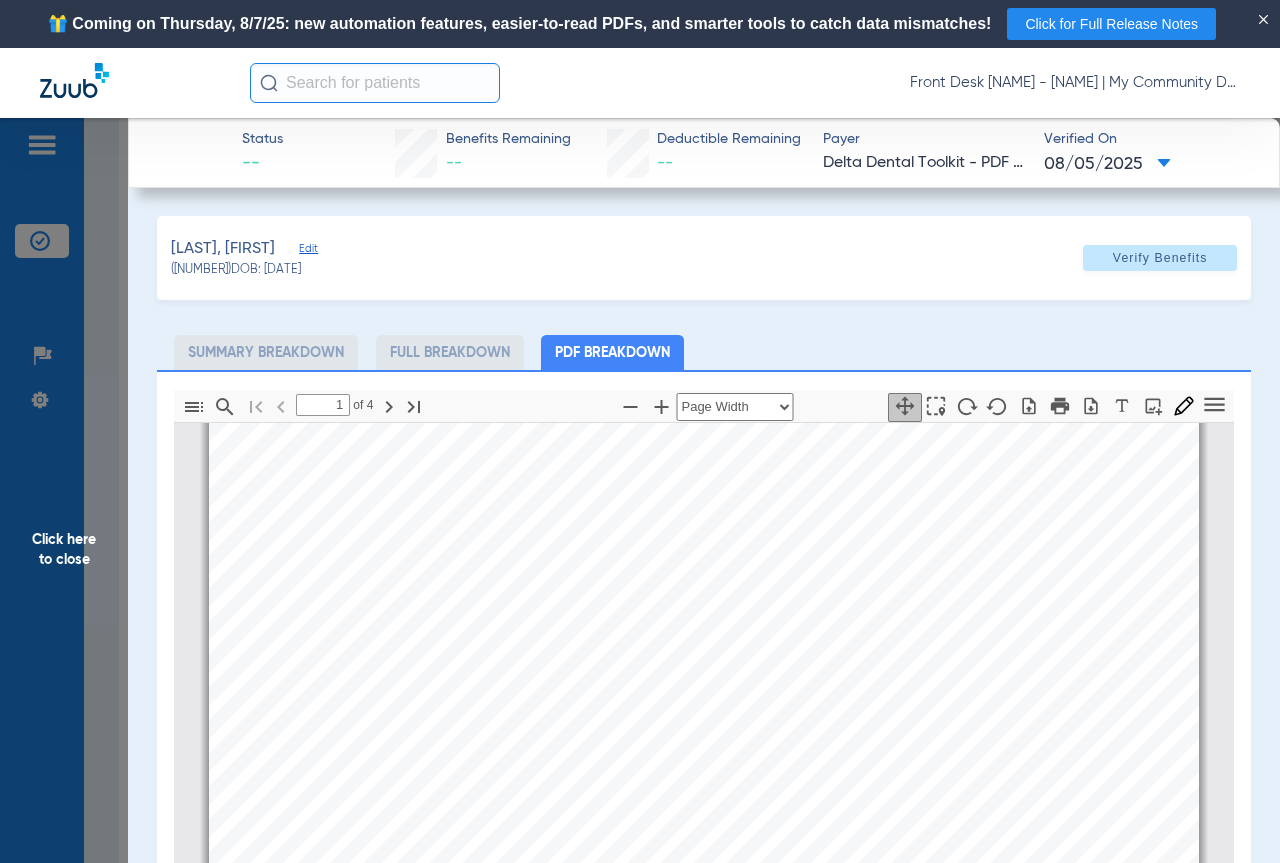 click on "Click here to close" 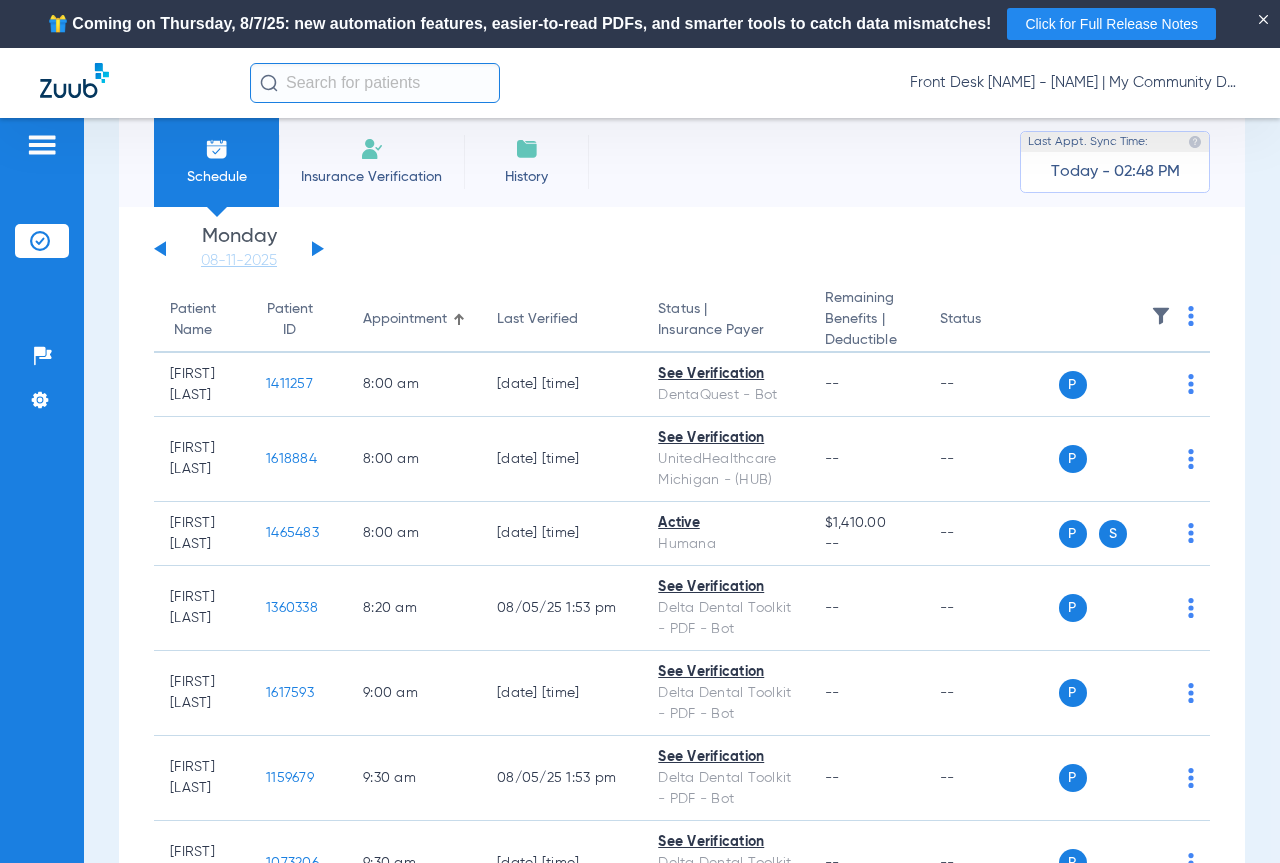 scroll, scrollTop: 0, scrollLeft: 0, axis: both 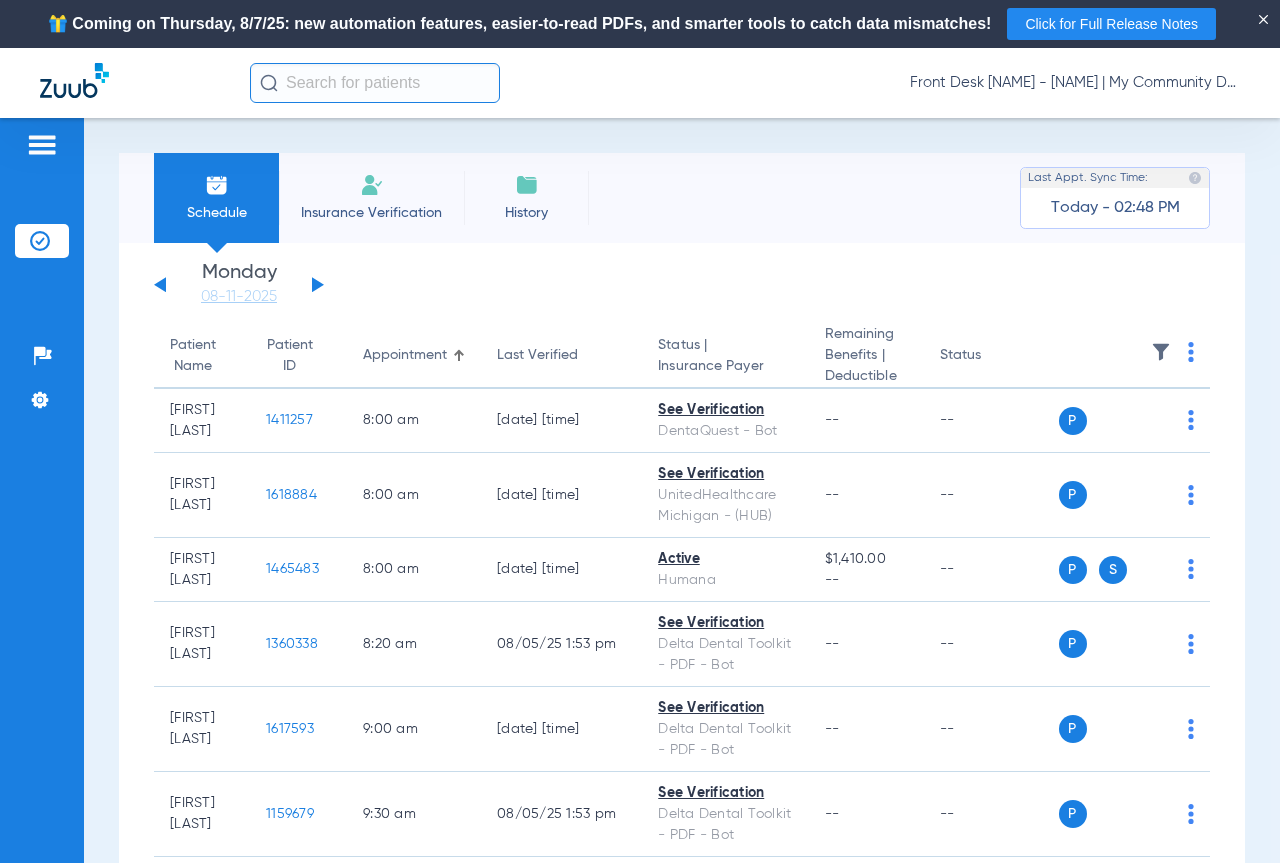 click 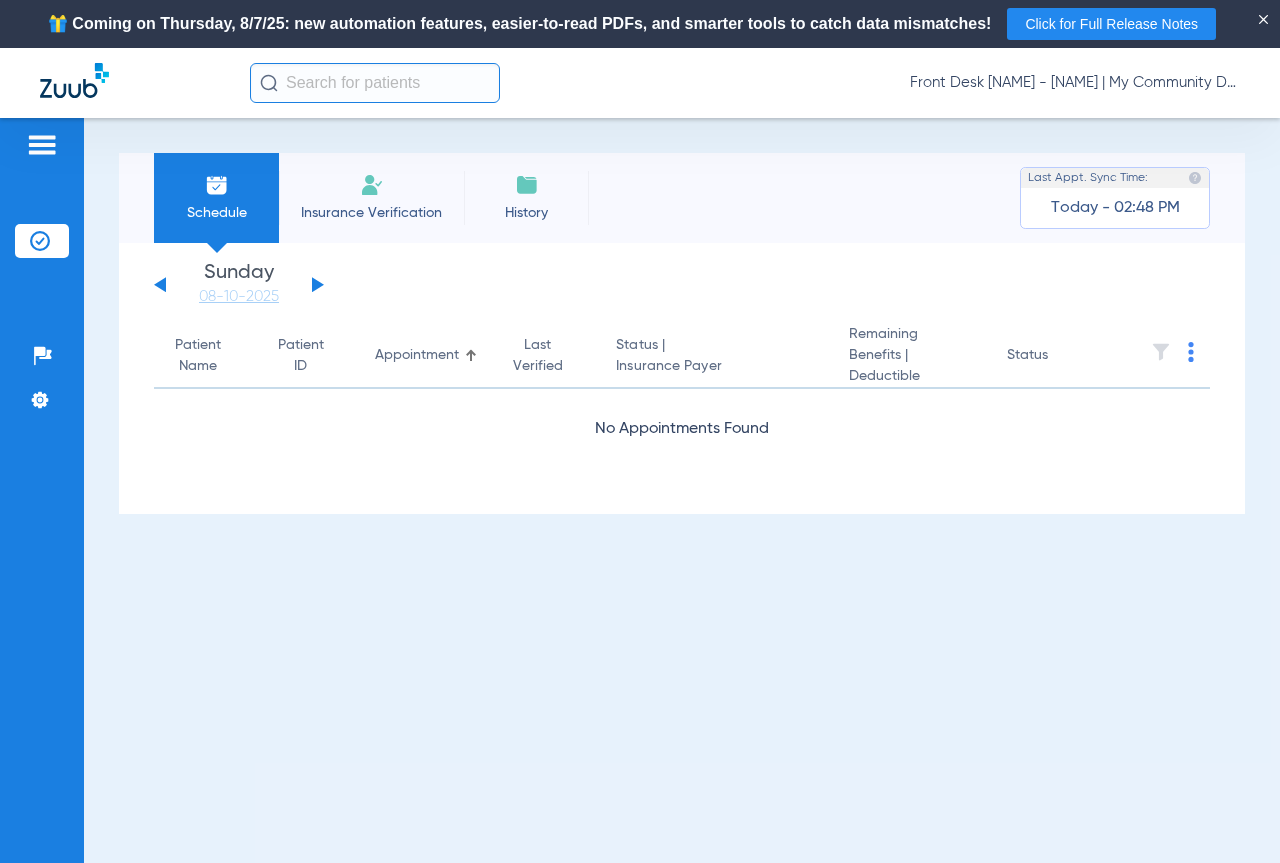 click 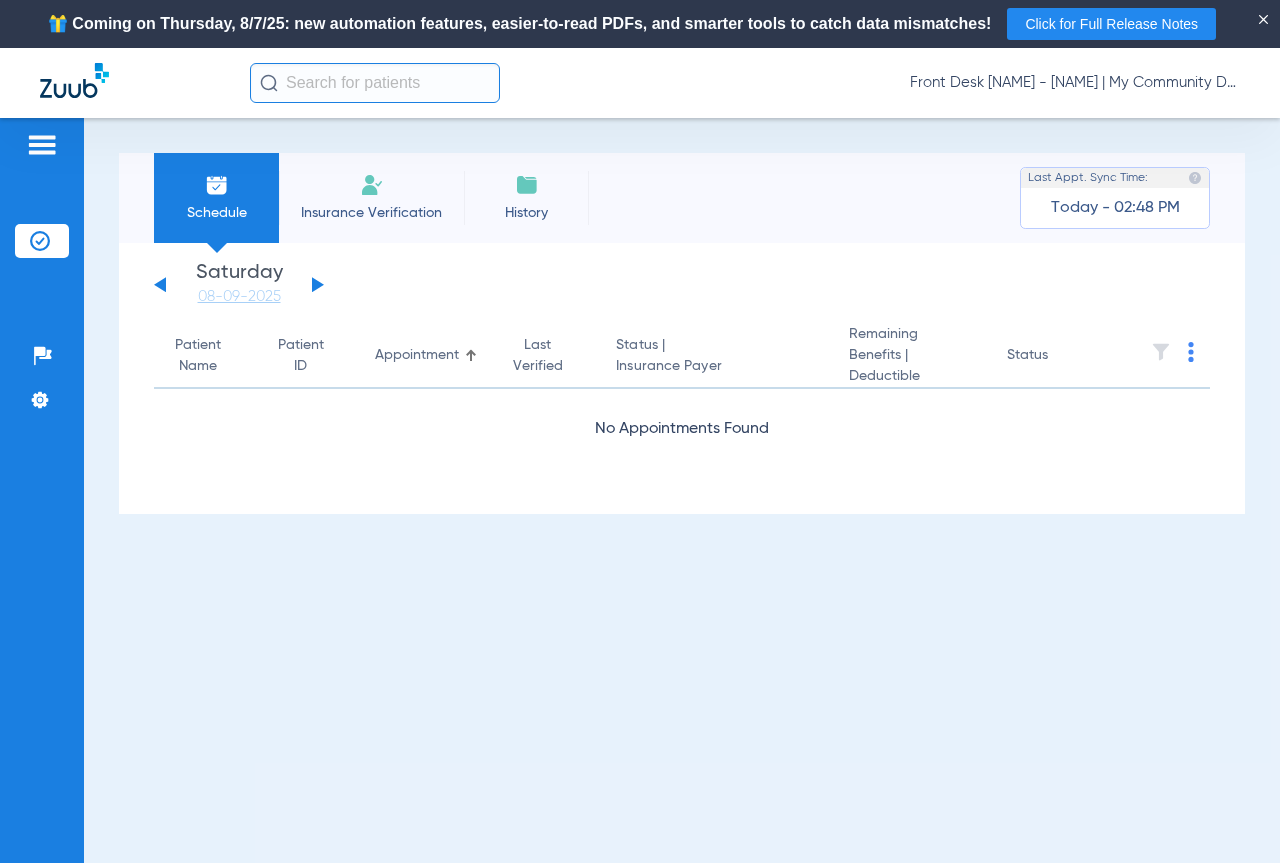 click 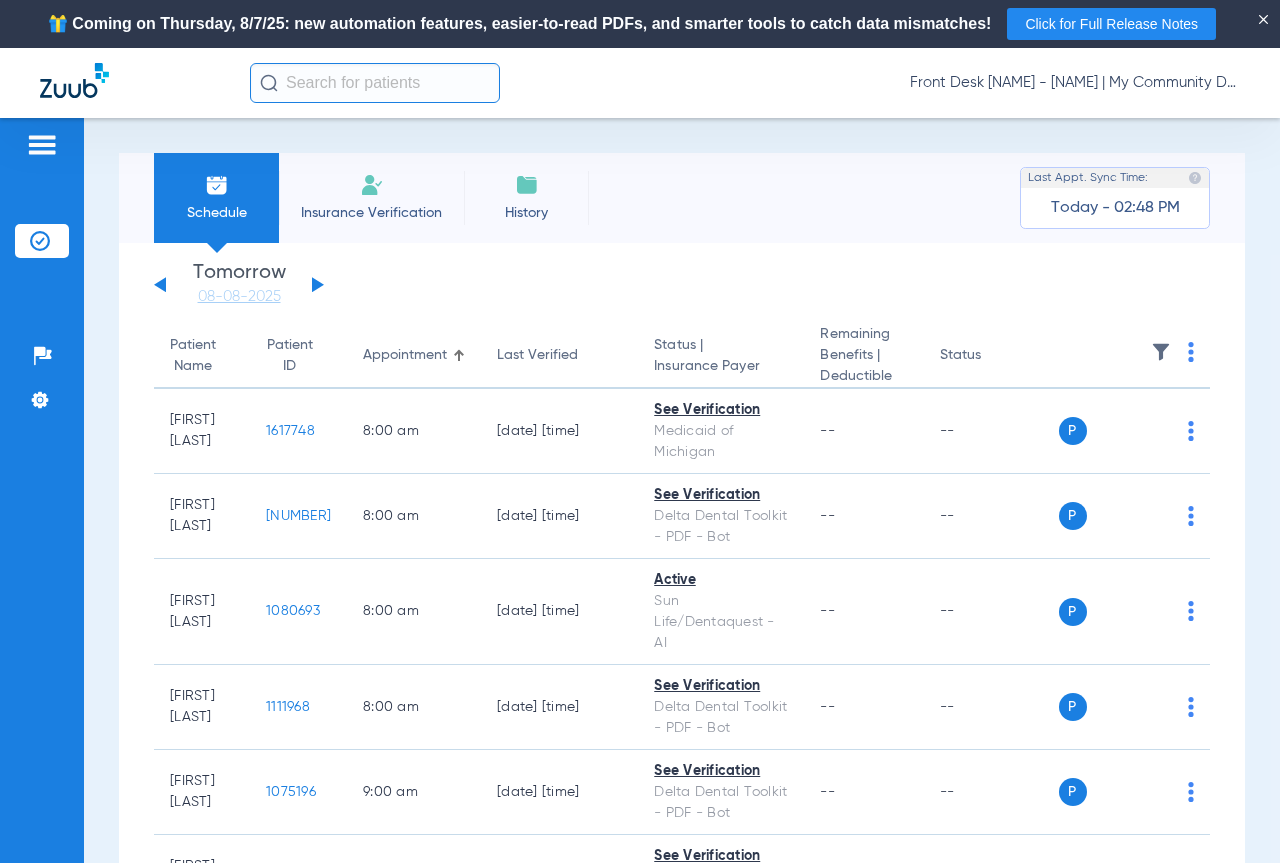 click 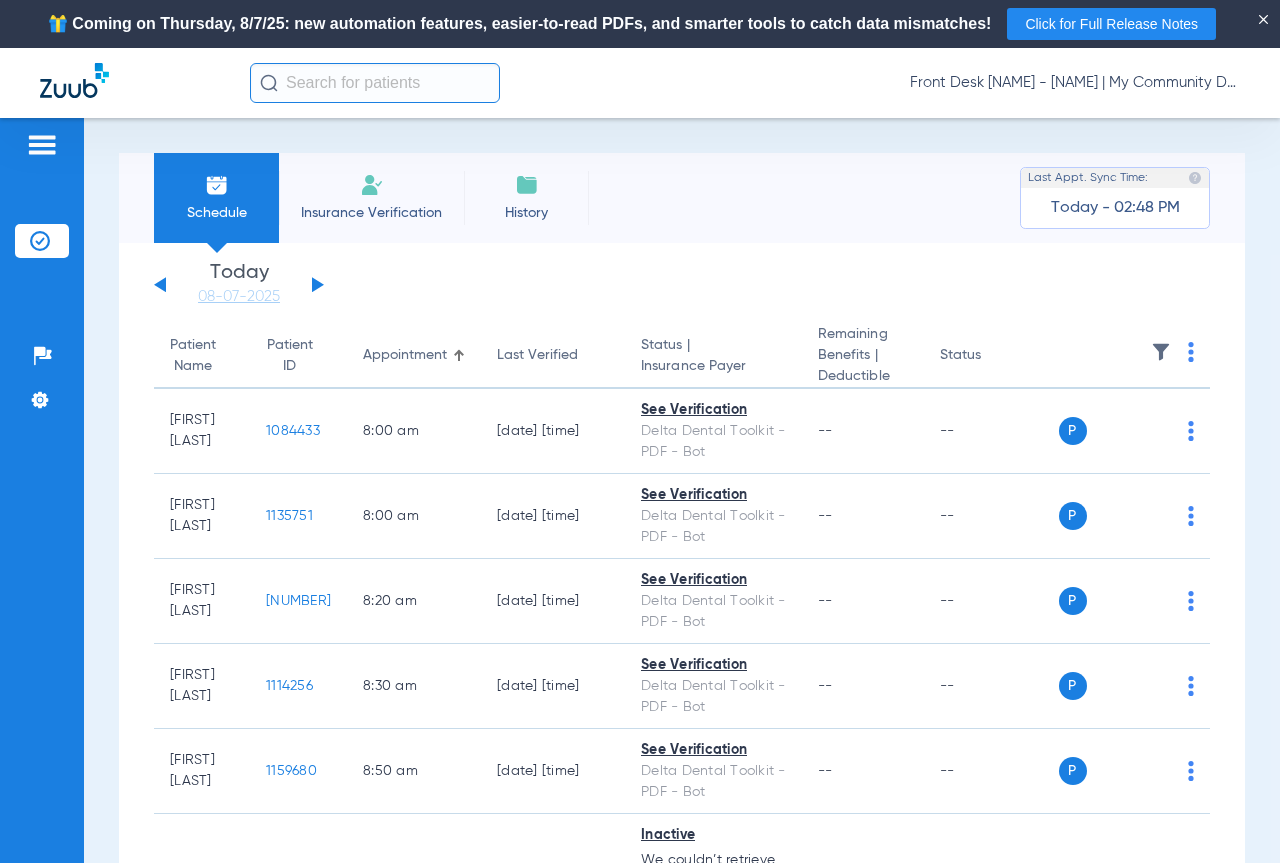 click 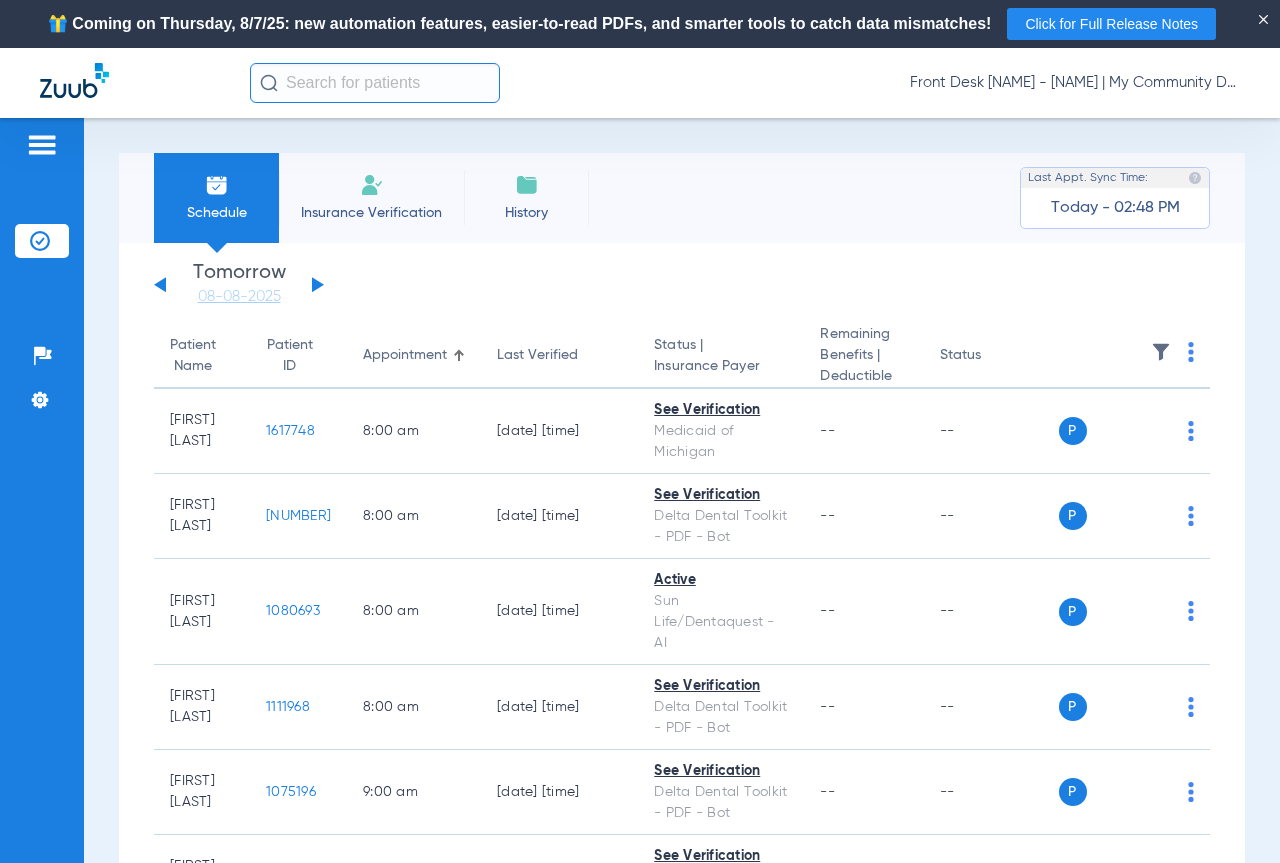 click 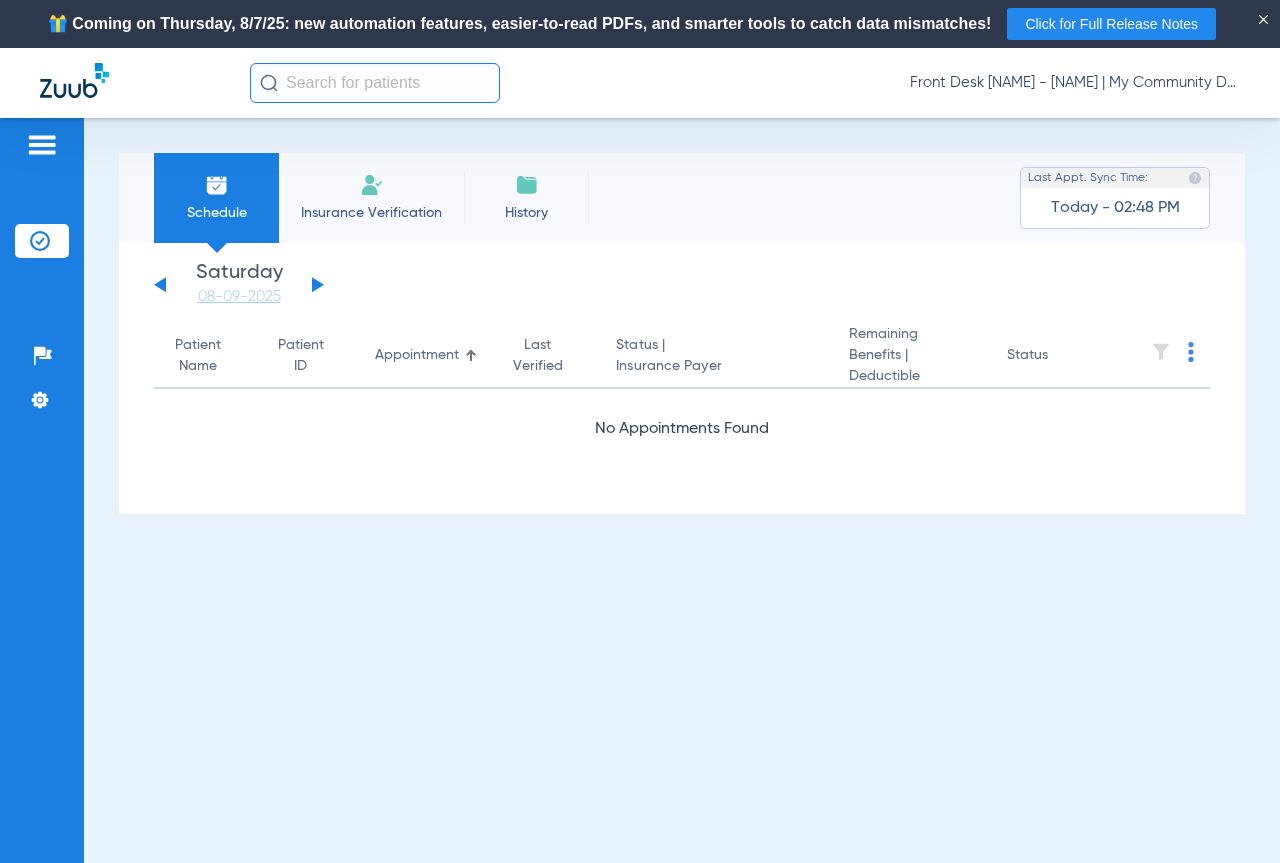 click 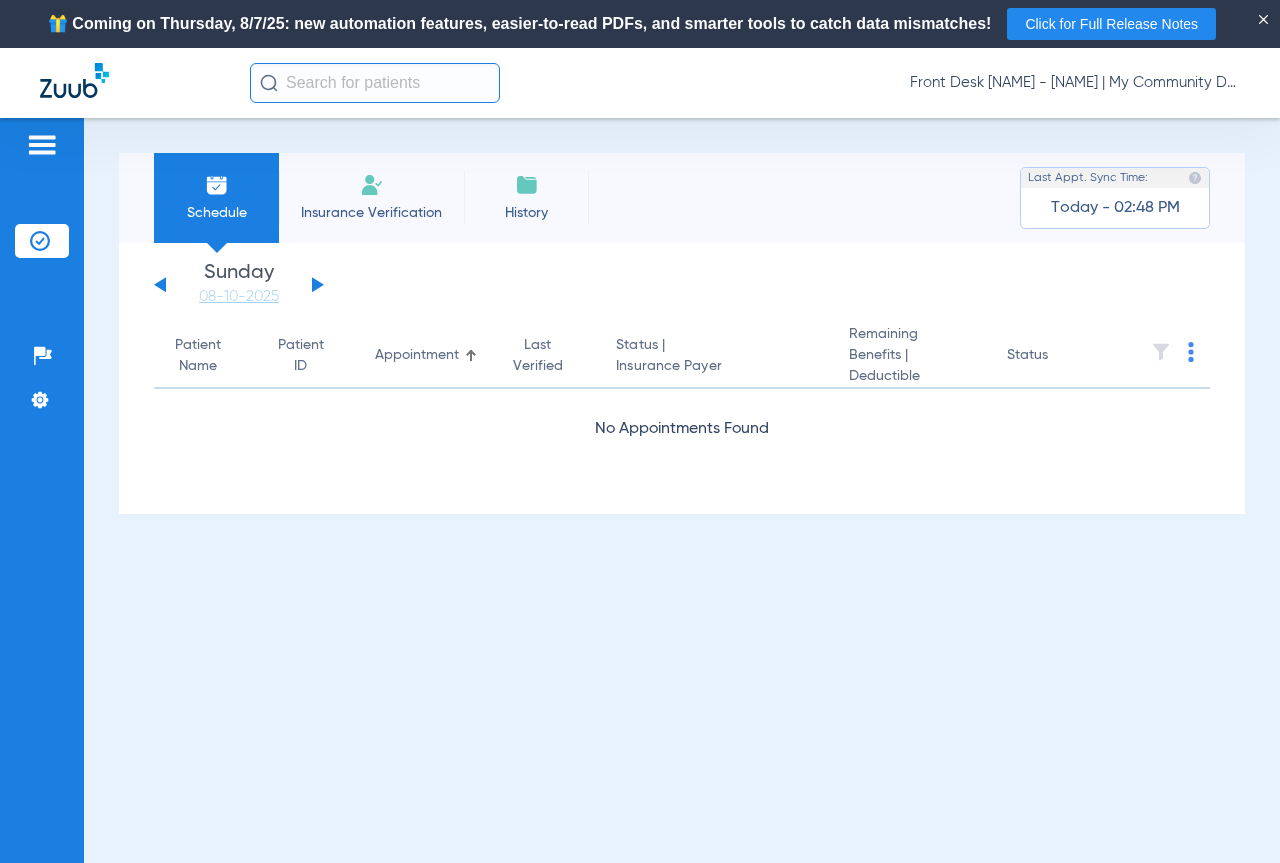 click 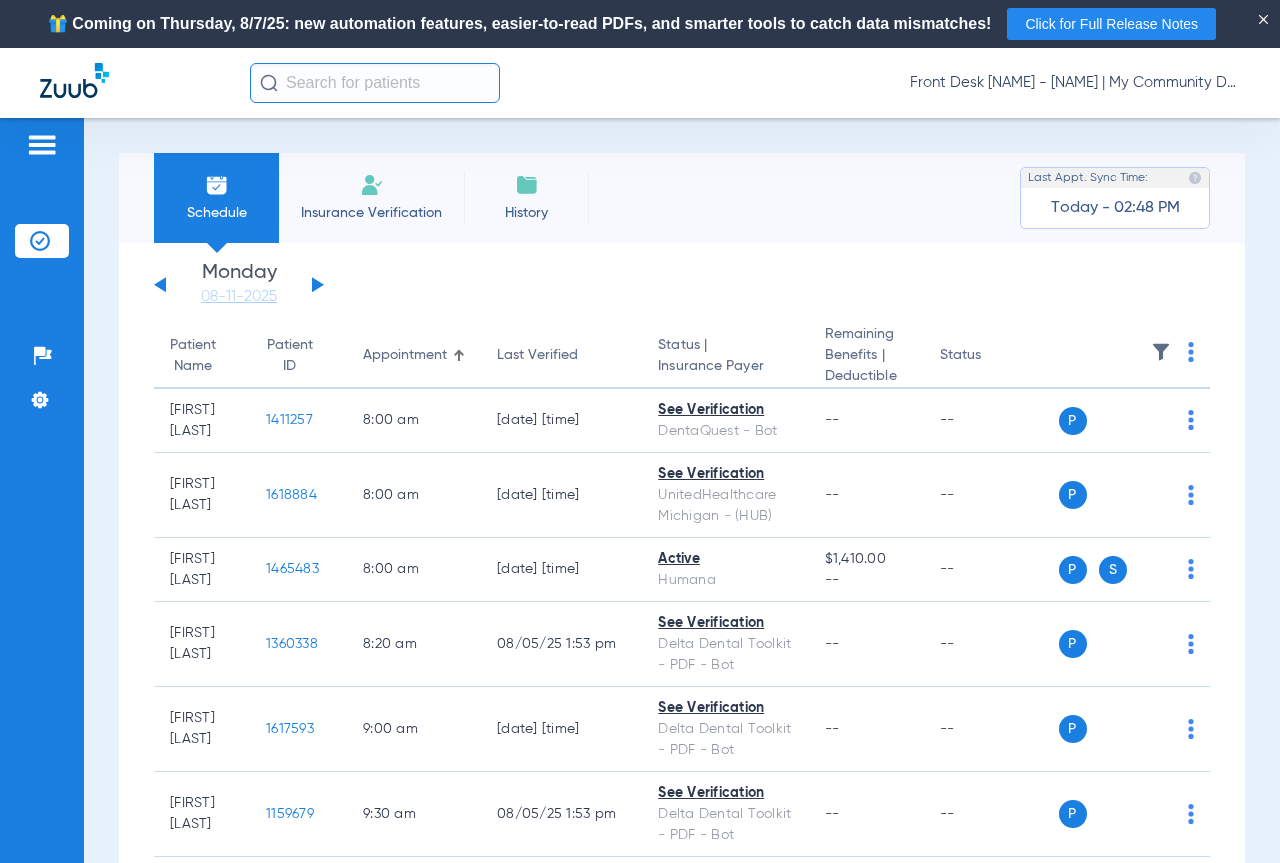 click 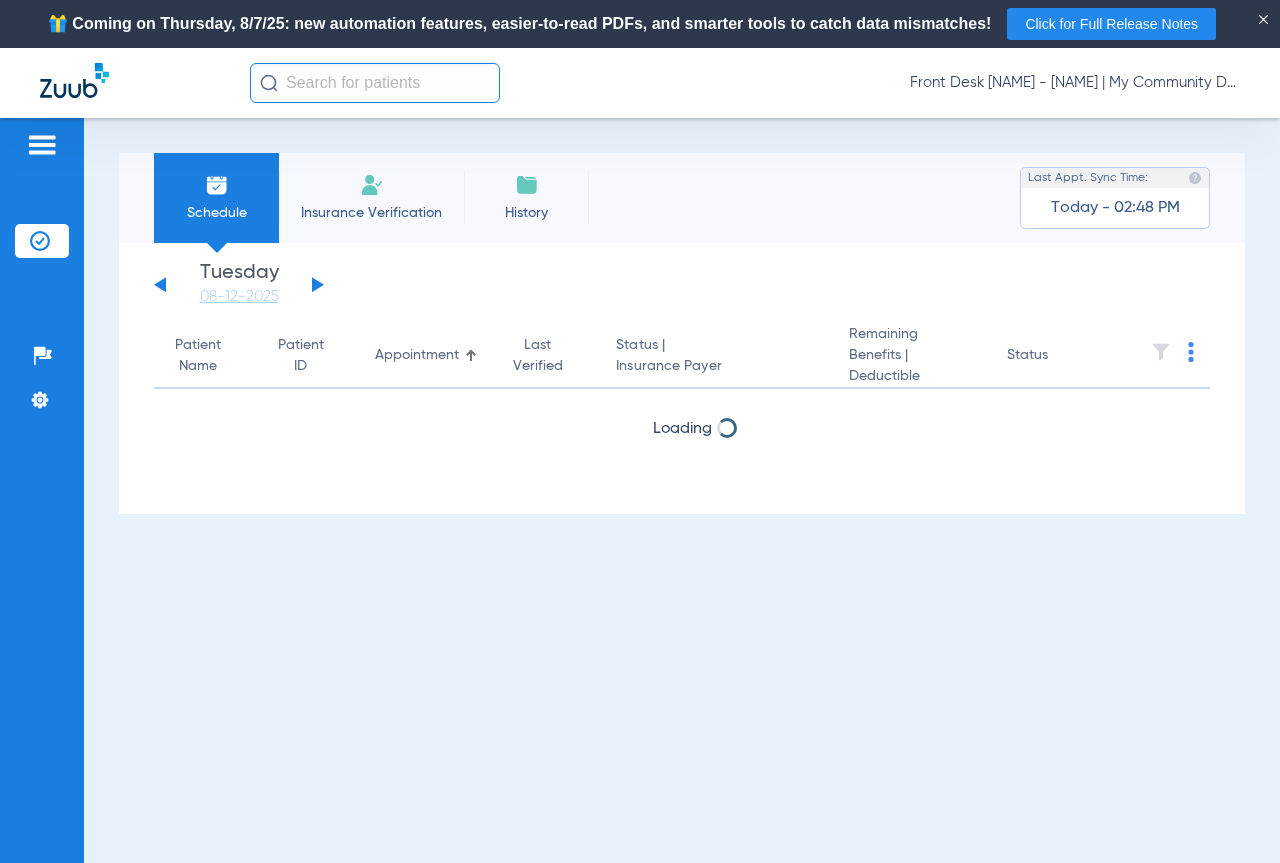 click 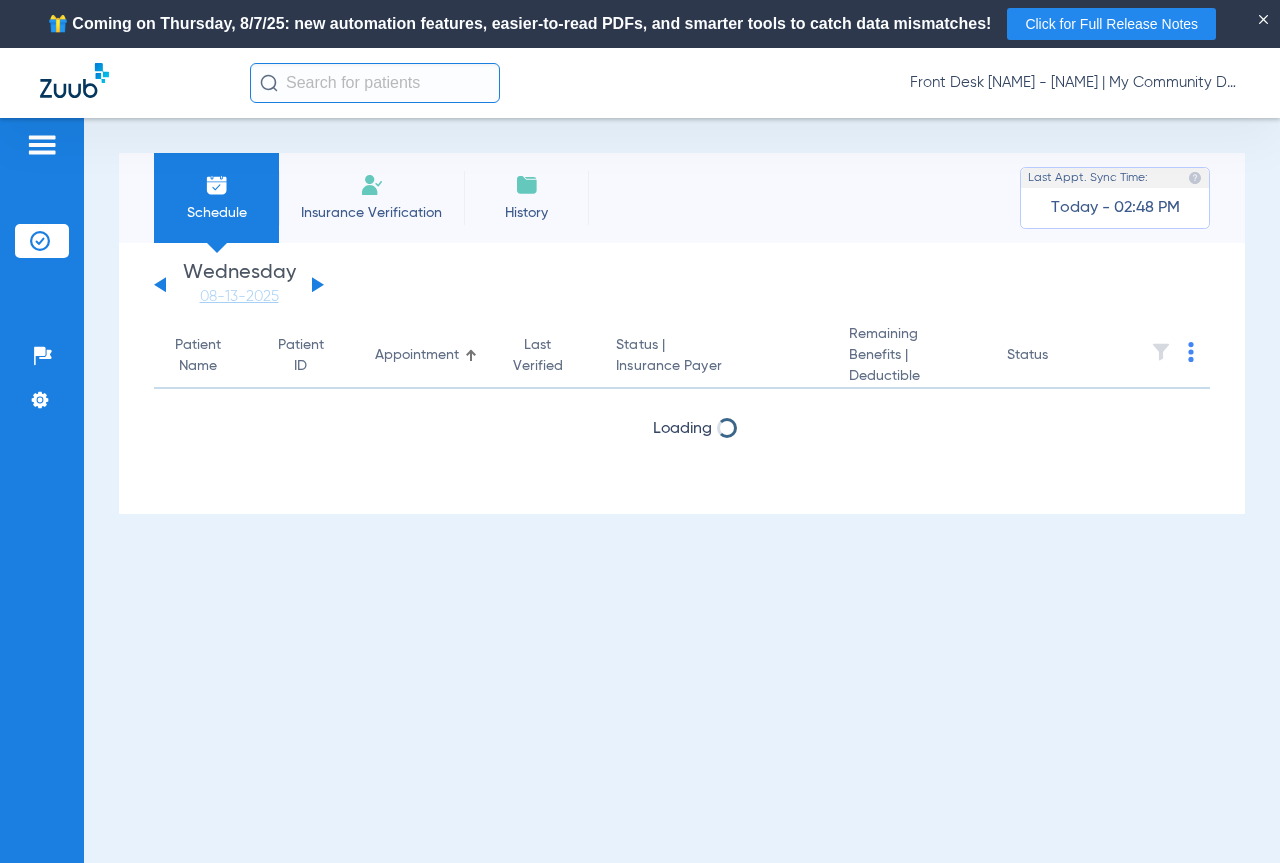 click 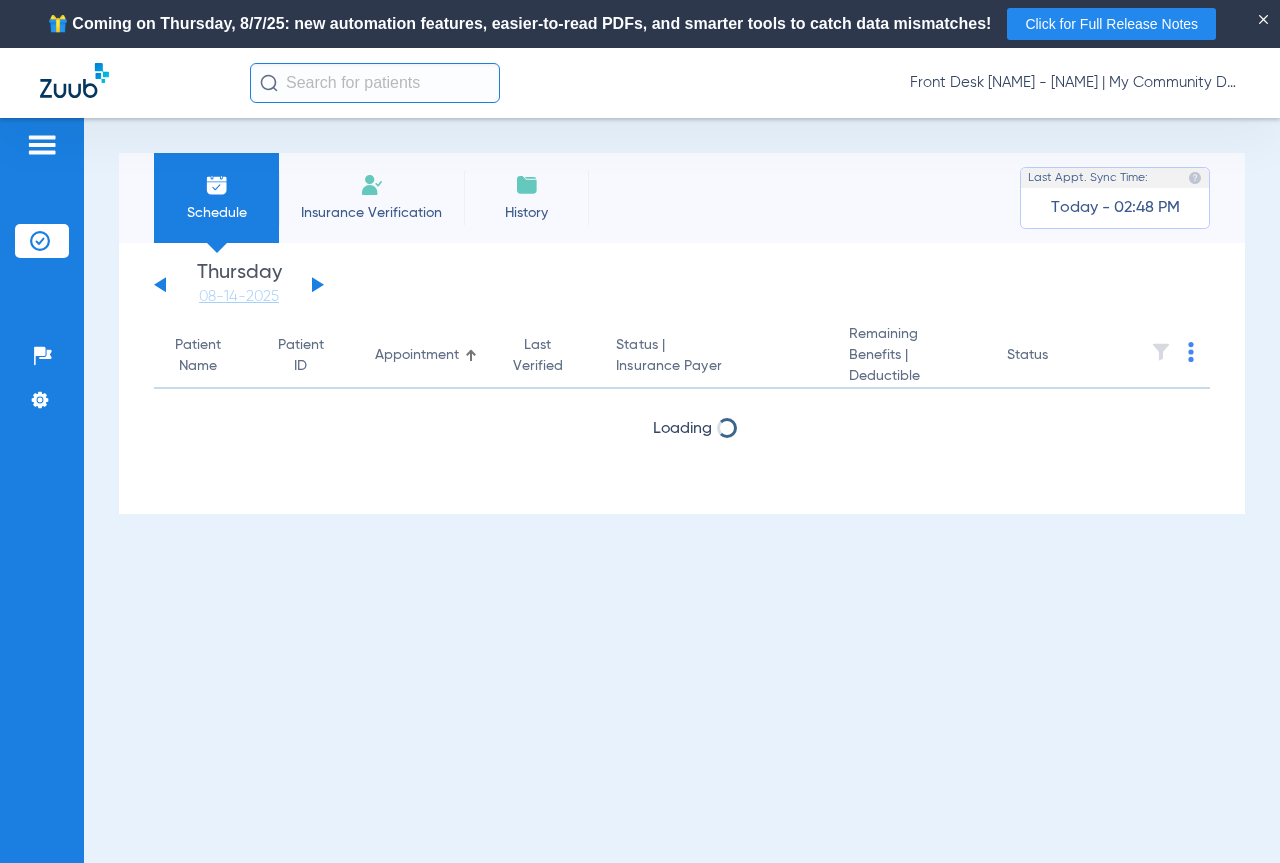 click 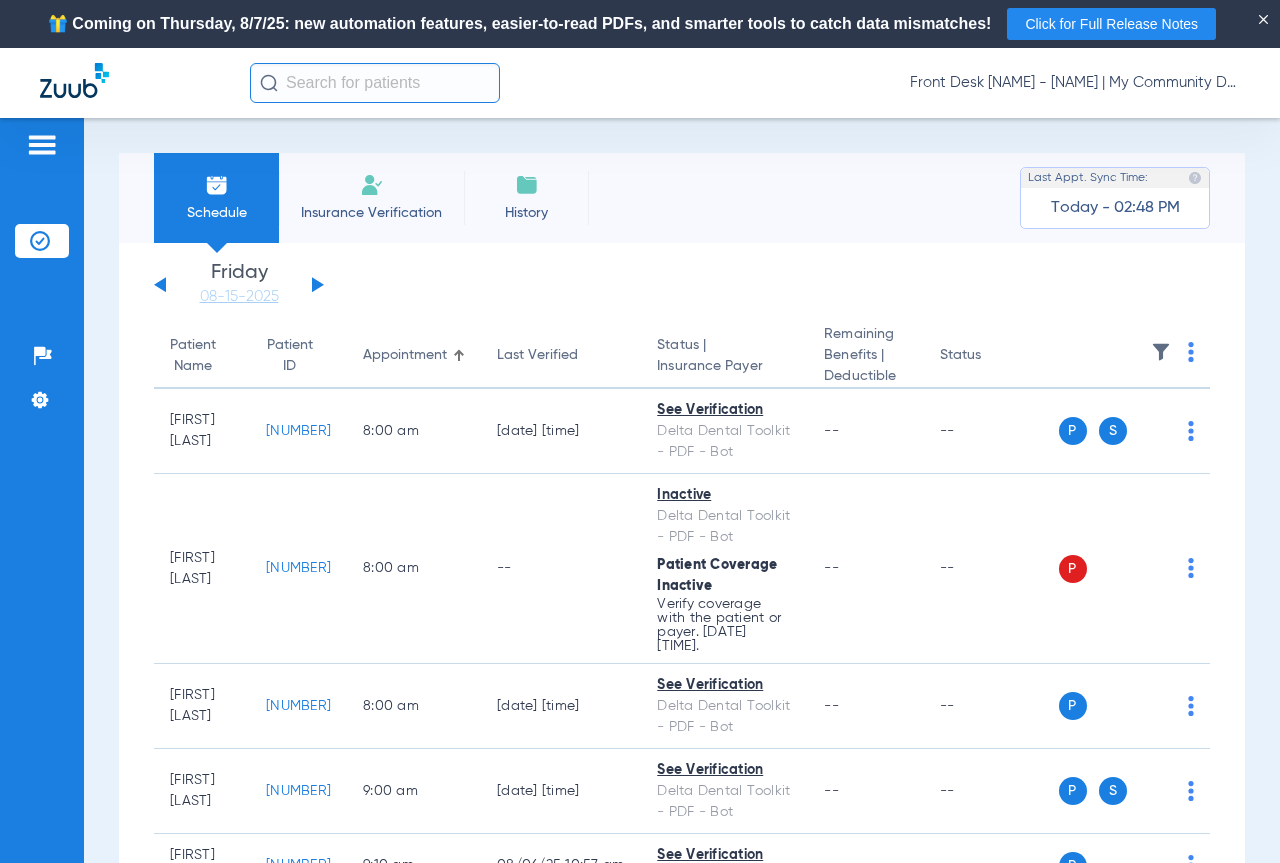 click on "Tuesday   06-03-2025   Wednesday   06-04-2025   Thursday   06-05-2025   Friday   06-06-2025   Saturday   06-07-2025   Sunday   06-08-2025   Monday   06-09-2025   Tuesday   06-10-2025   Wednesday   06-11-2025   Thursday   06-12-2025   Friday   06-13-2025   Saturday   06-14-2025   Sunday   06-15-2025   Monday   06-16-2025   Tuesday   06-17-2025   Wednesday   06-18-2025   Thursday   06-19-2025   Friday   06-20-2025   Saturday   06-21-2025   Sunday   06-22-2025   Monday   06-23-2025   Tuesday   06-24-2025   Wednesday   06-25-2025   Thursday   06-26-2025   Friday   06-27-2025   Saturday   06-28-2025   Sunday   06-29-2025   Monday   06-30-2025   Tuesday   07-01-2025   Wednesday   07-02-2025   Thursday   07-03-2025   Friday   07-04-2025   Saturday   07-05-2025   Sunday   07-06-2025   Monday   07-07-2025   Tuesday   07-08-2025   Wednesday   07-09-2025   Thursday   07-10-2025   Friday   07-11-2025   Saturday   07-12-2025   Sunday   07-13-2025   Monday   07-14-2025   Tuesday   07-15-2025   Wednesday   07-16-2025" 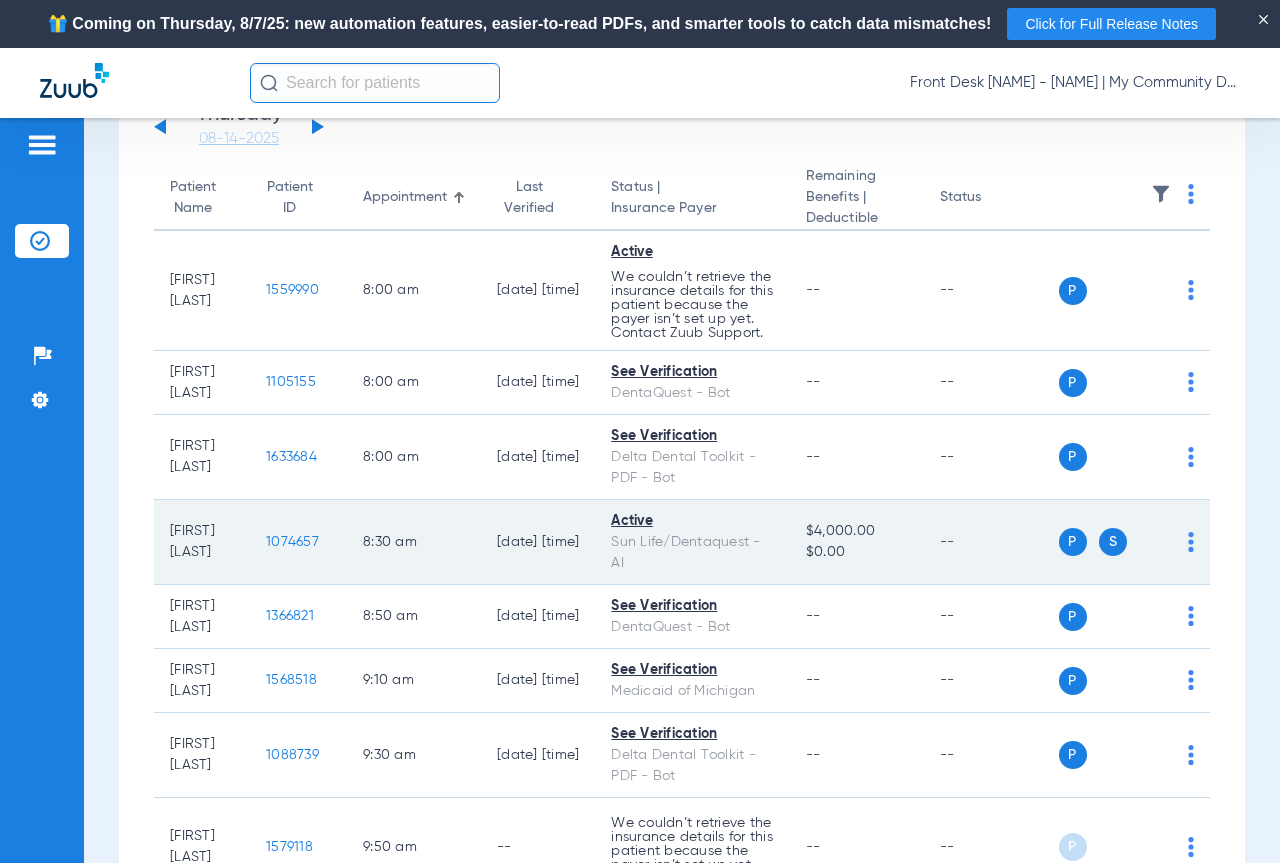 scroll, scrollTop: 0, scrollLeft: 0, axis: both 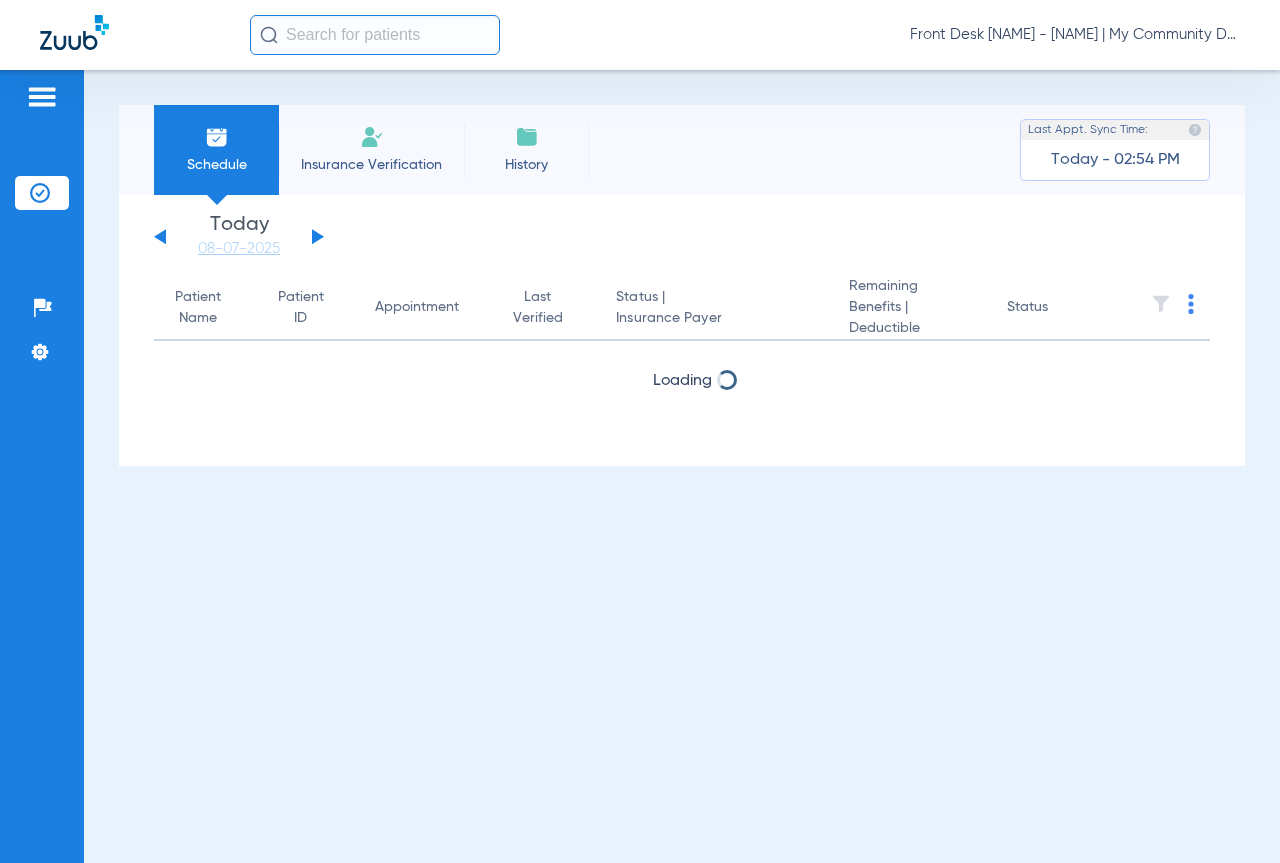 click 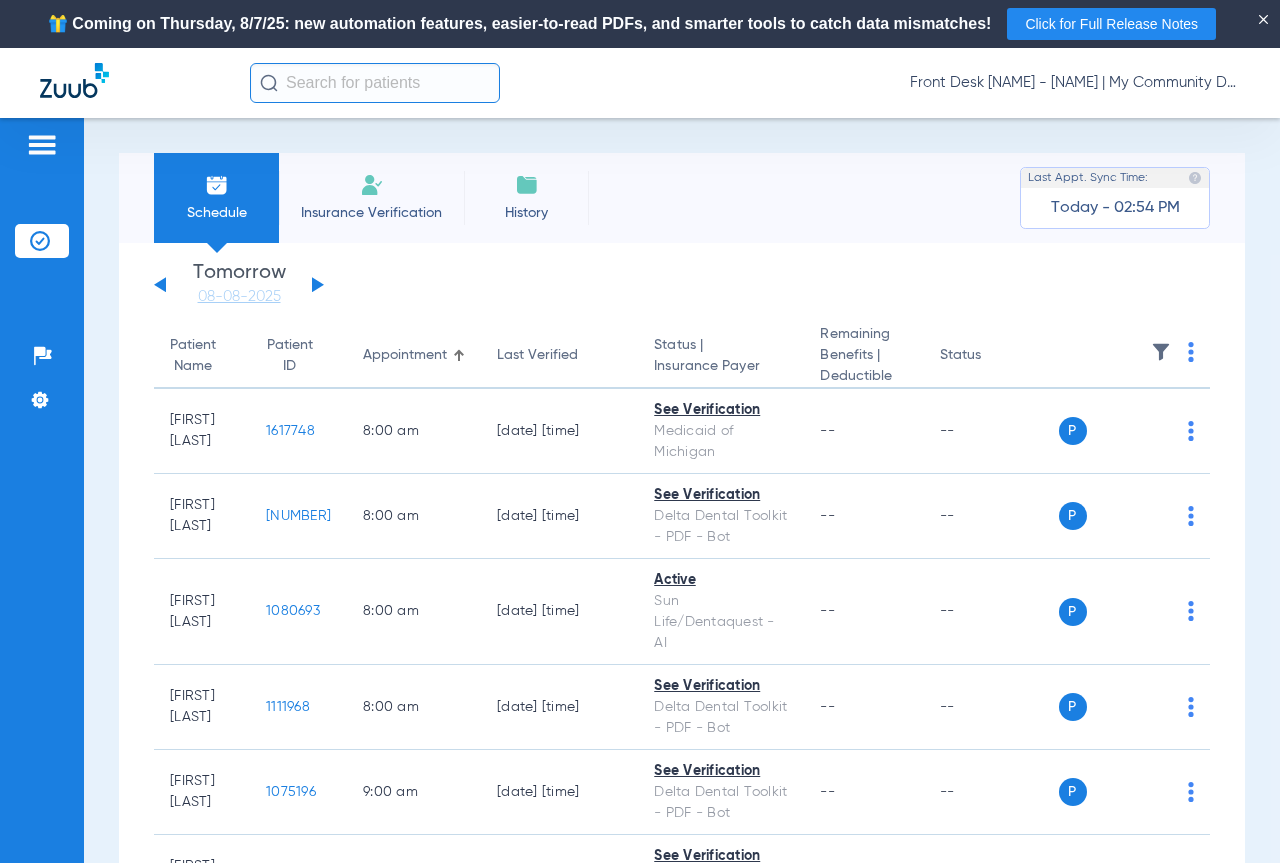 click 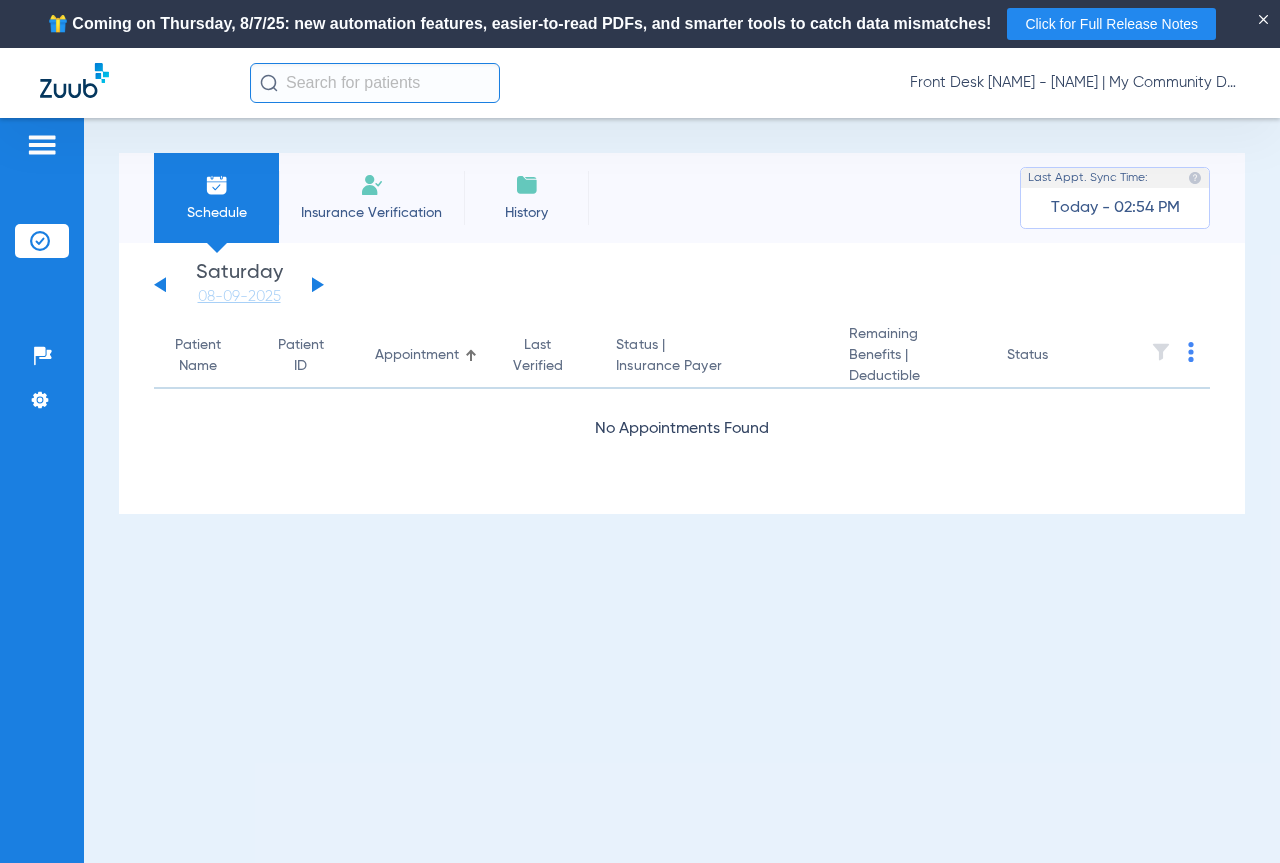 click 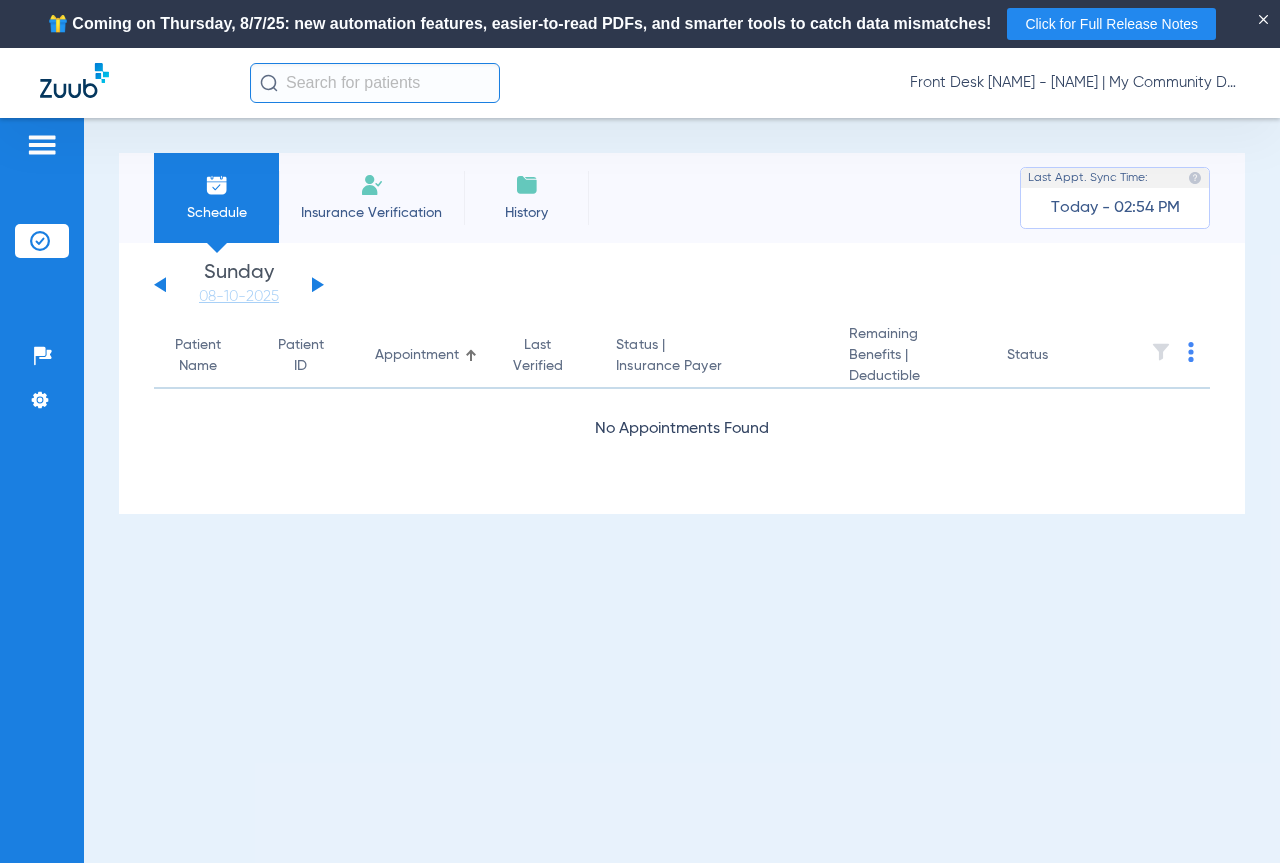 click 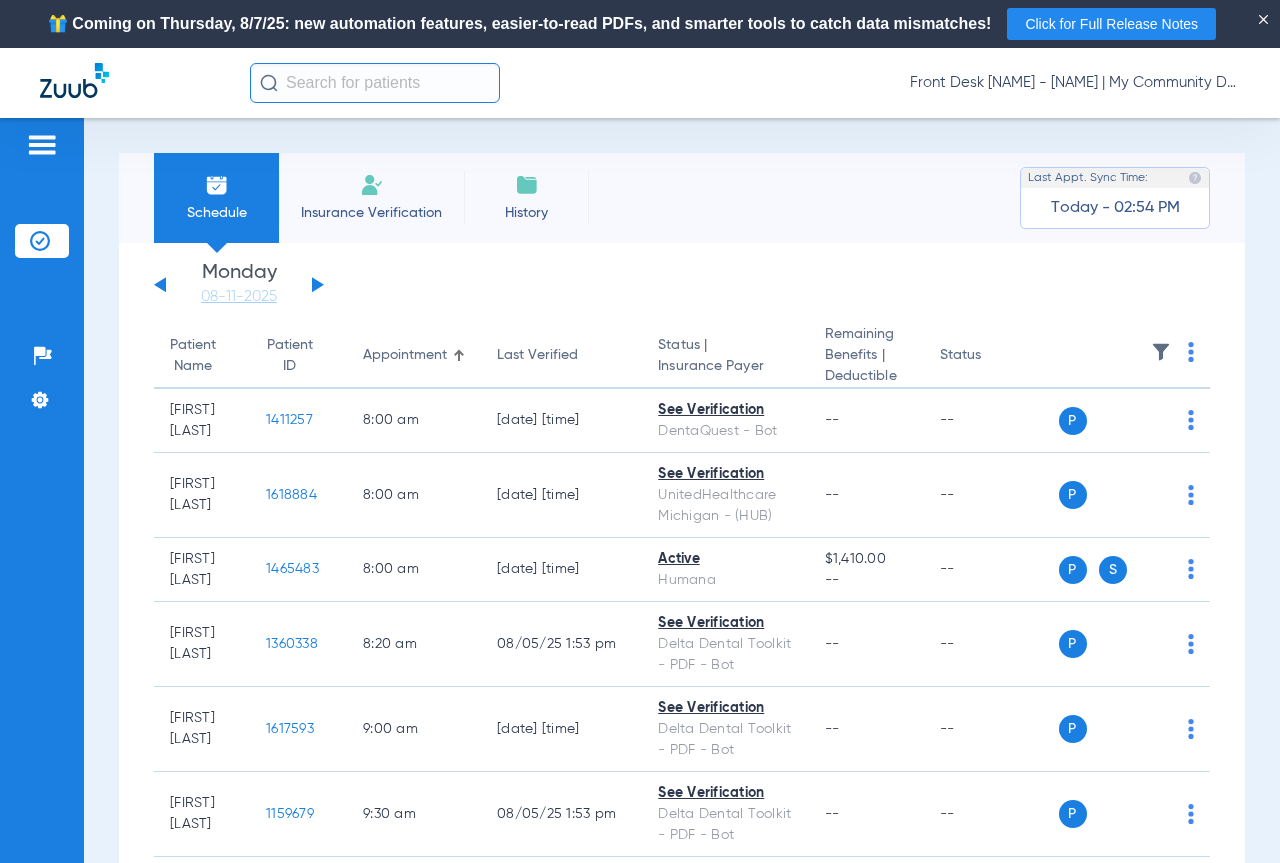 click 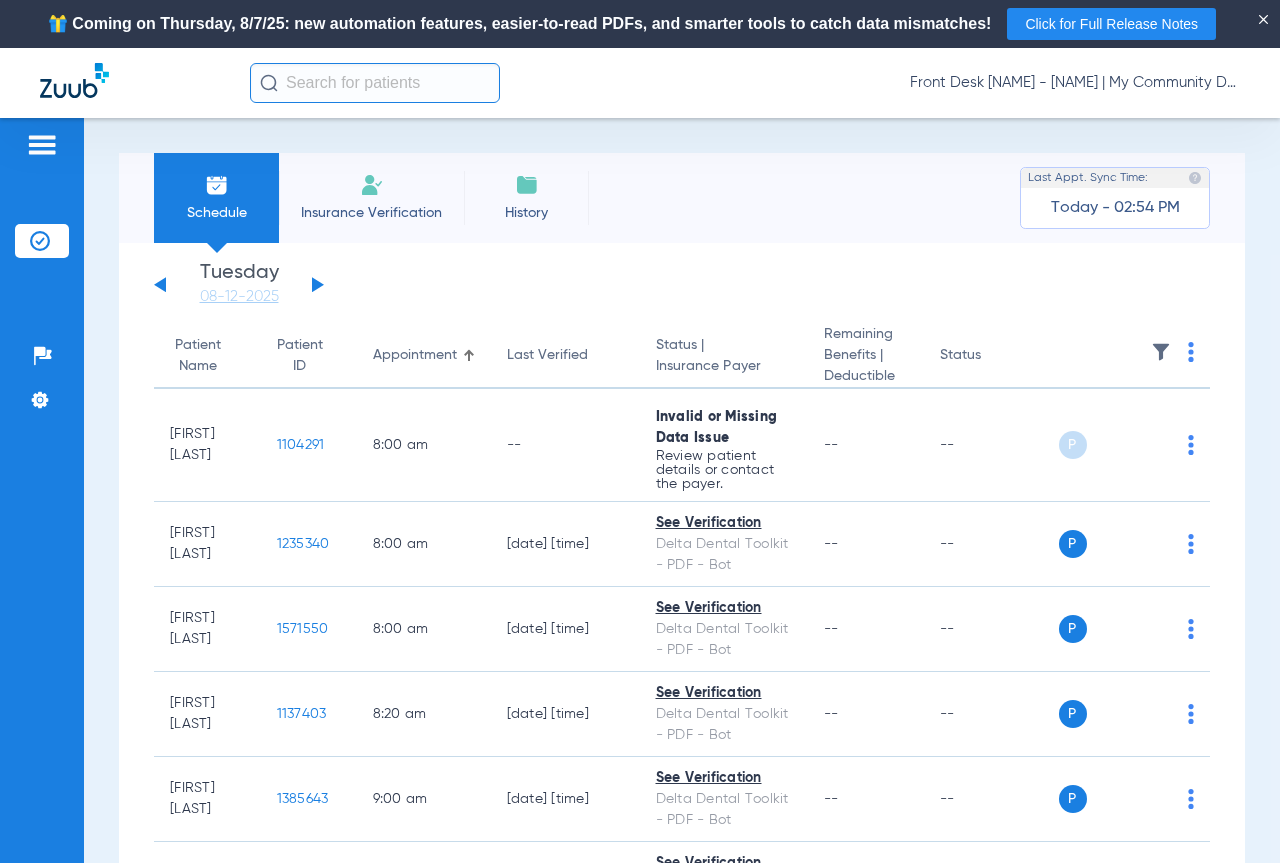 click 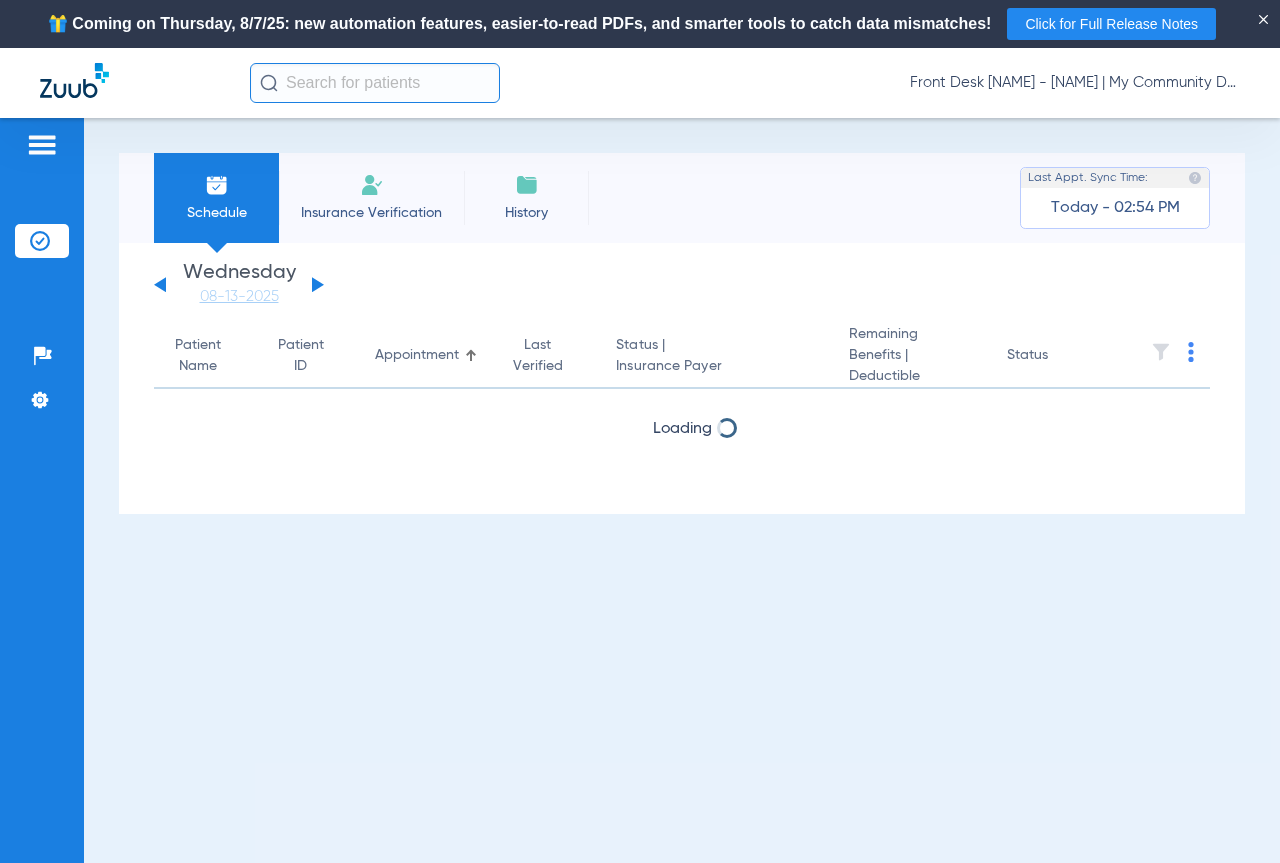 click 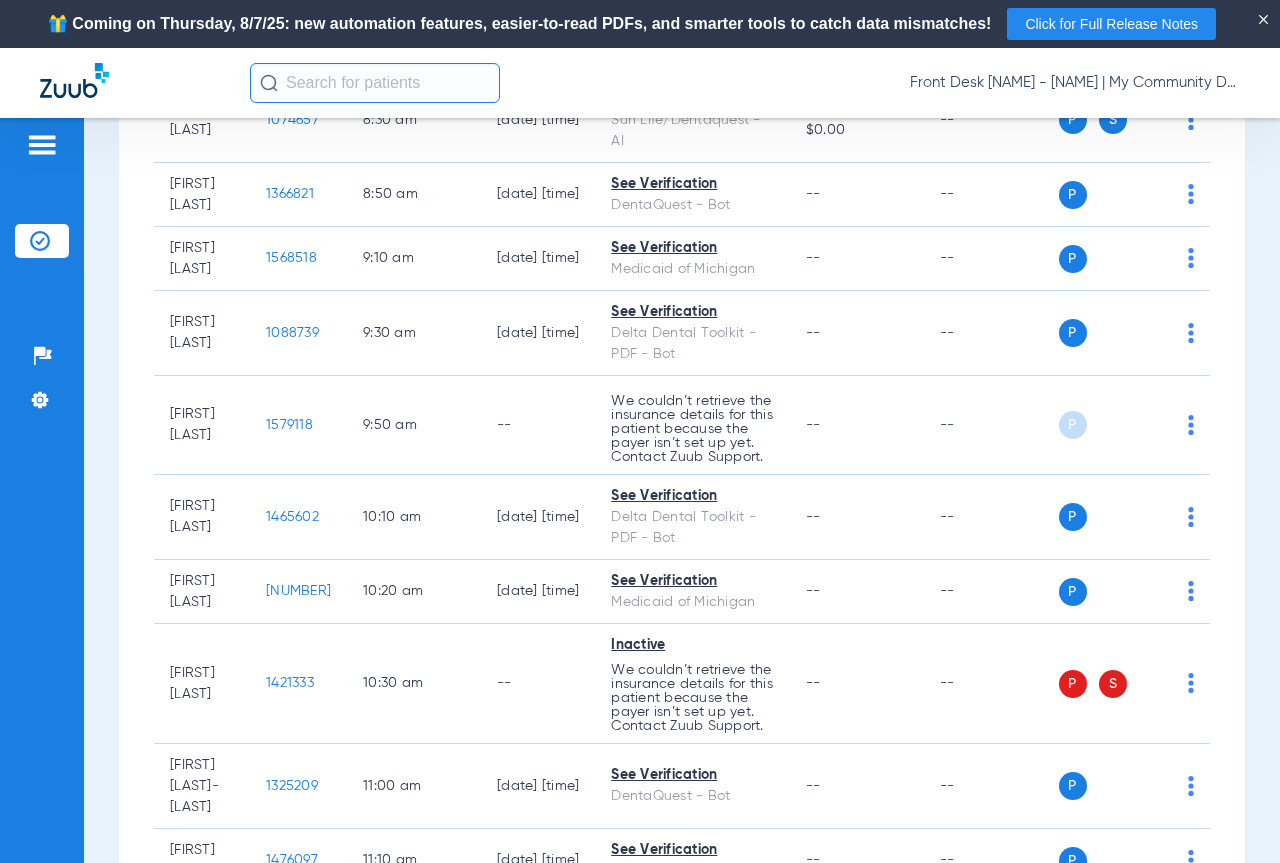 scroll, scrollTop: 600, scrollLeft: 0, axis: vertical 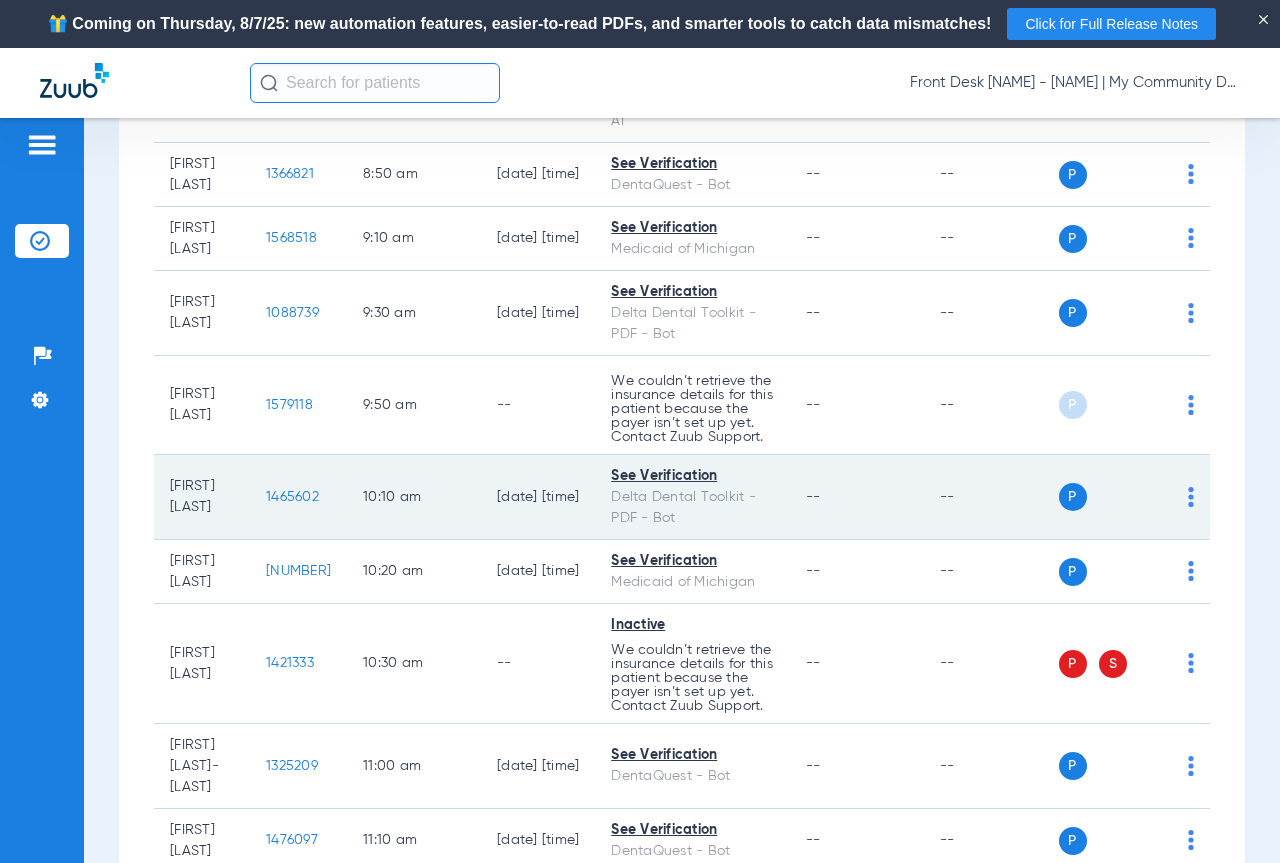 click on "1465602" 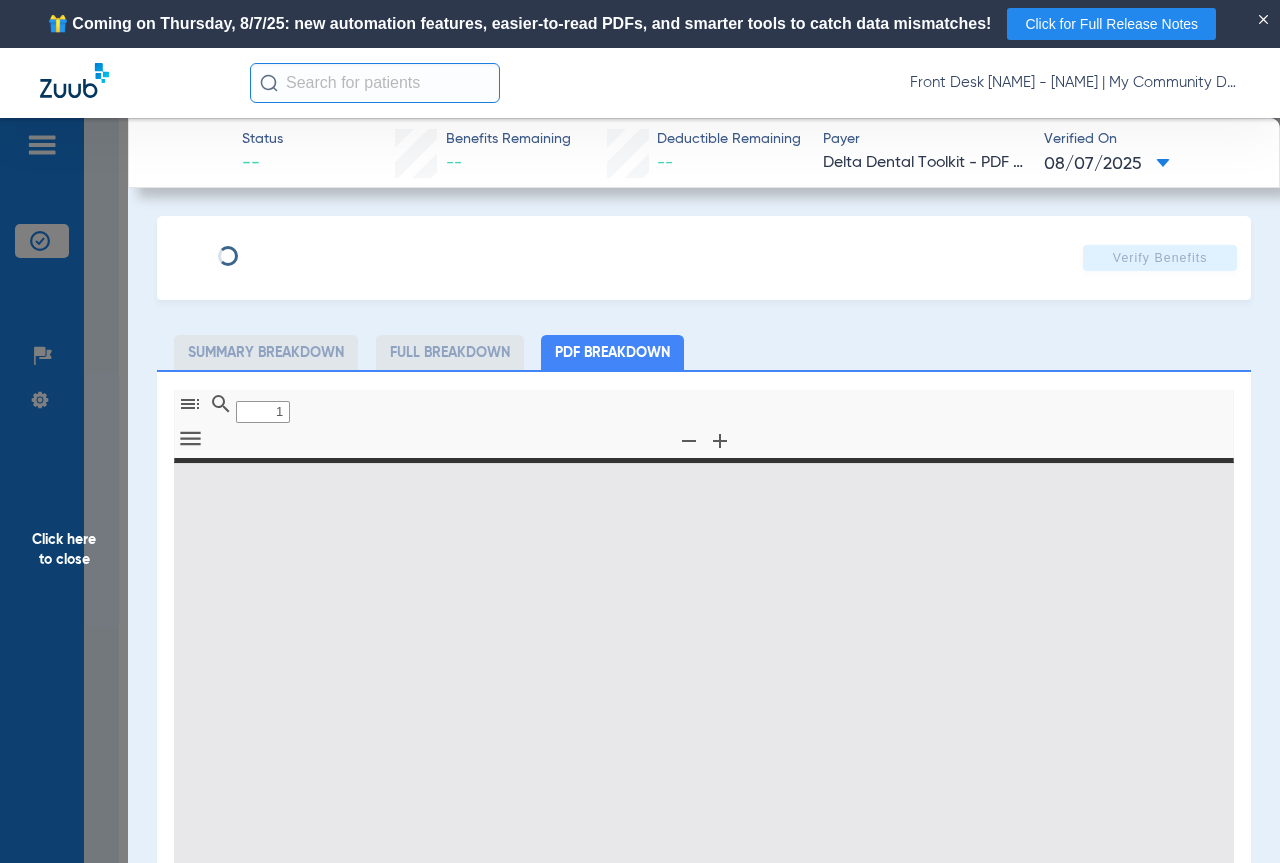 type on "0" 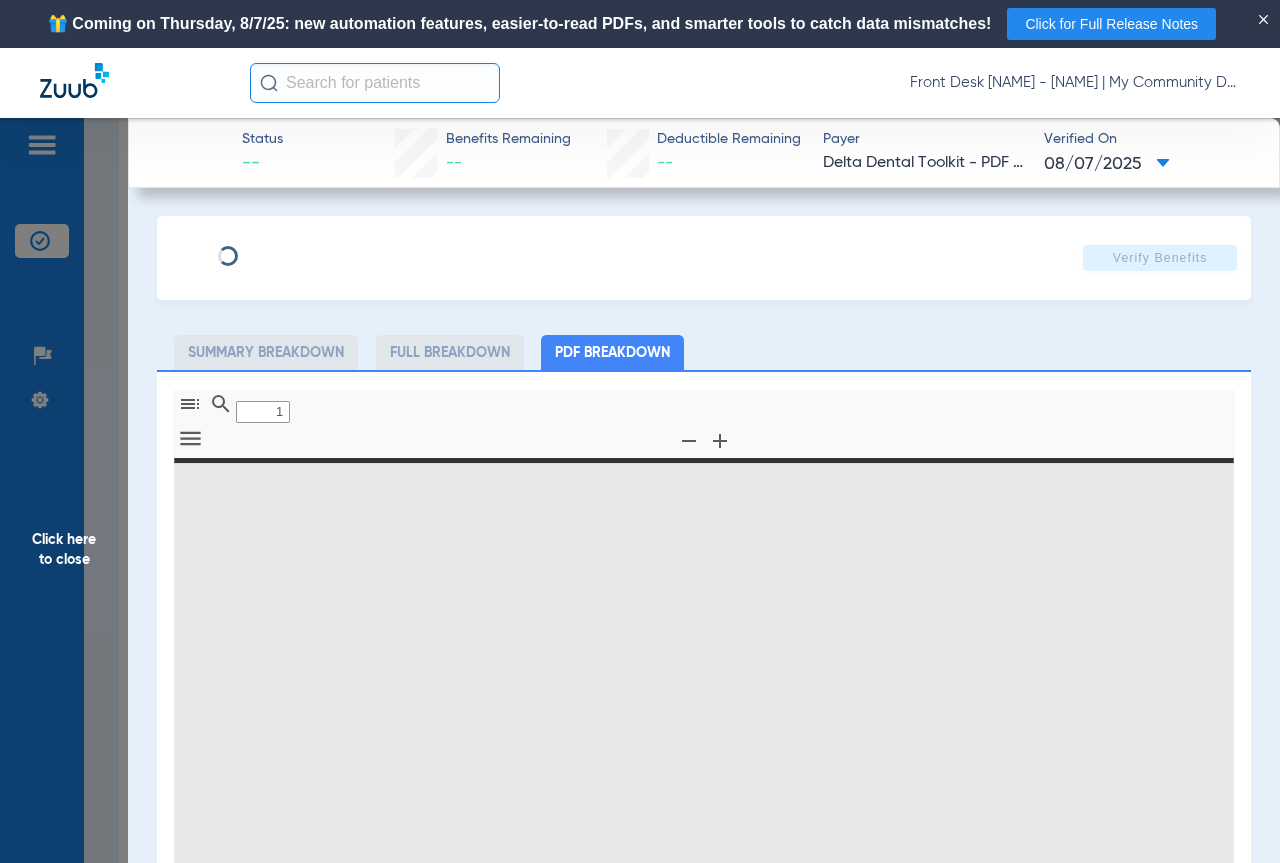 select on "page-width" 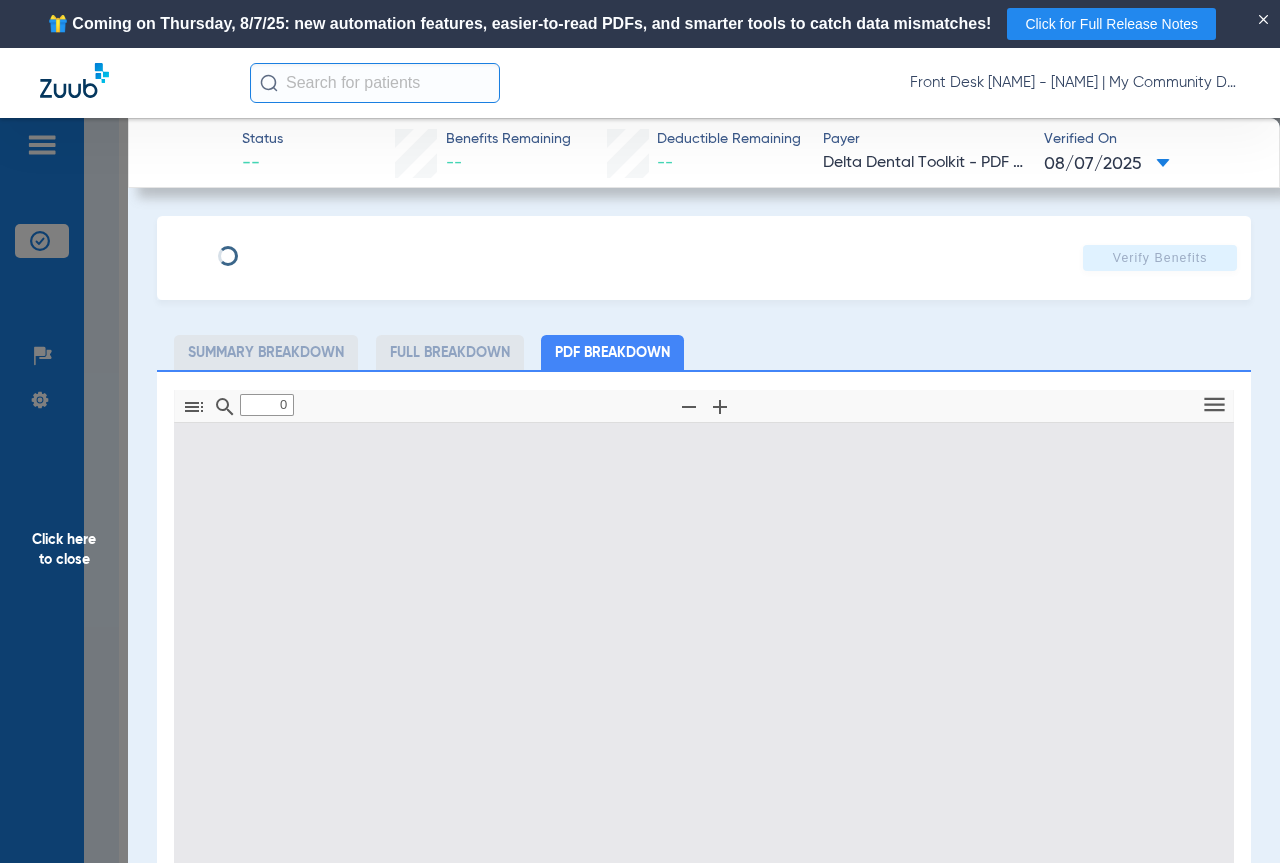 type on "1" 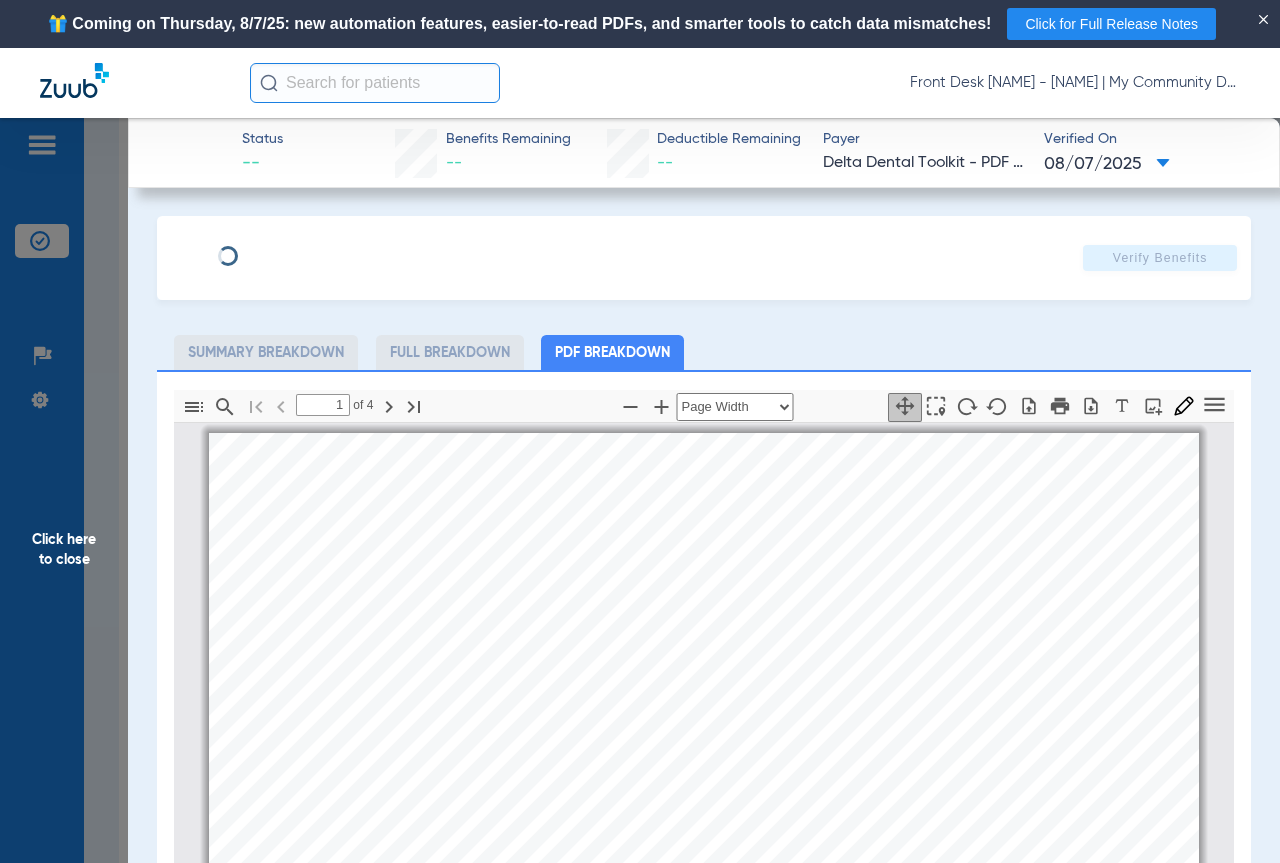 scroll, scrollTop: 10, scrollLeft: 0, axis: vertical 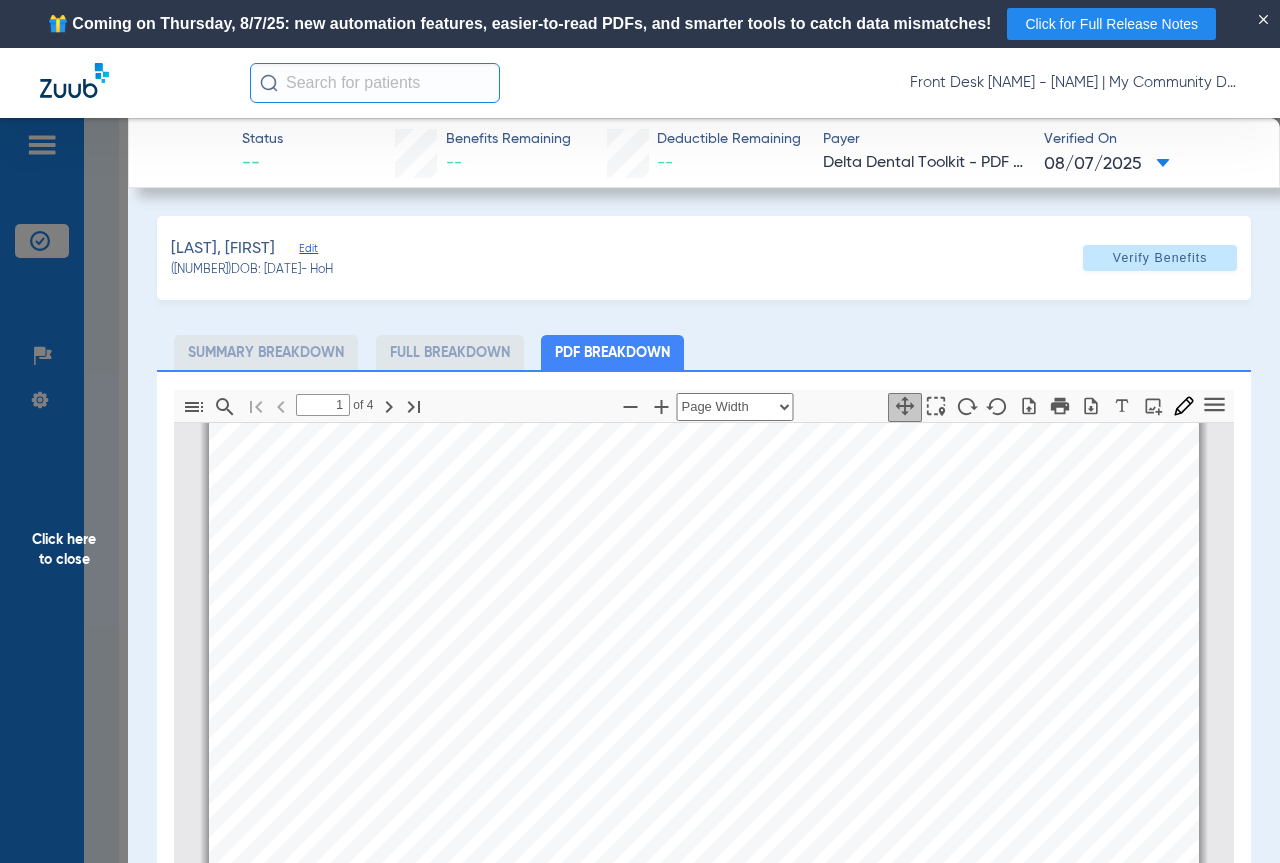 click on "Click here to close" 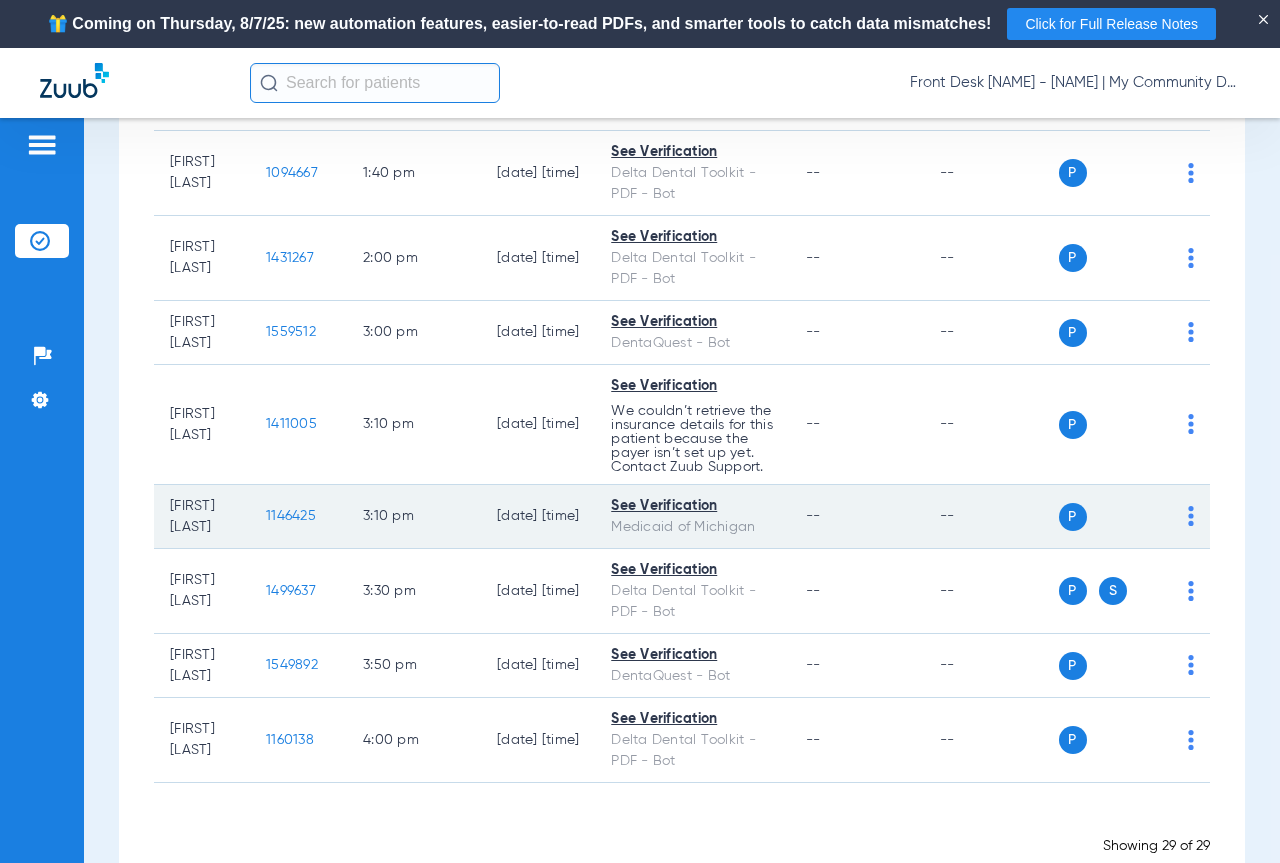 scroll, scrollTop: 2883, scrollLeft: 0, axis: vertical 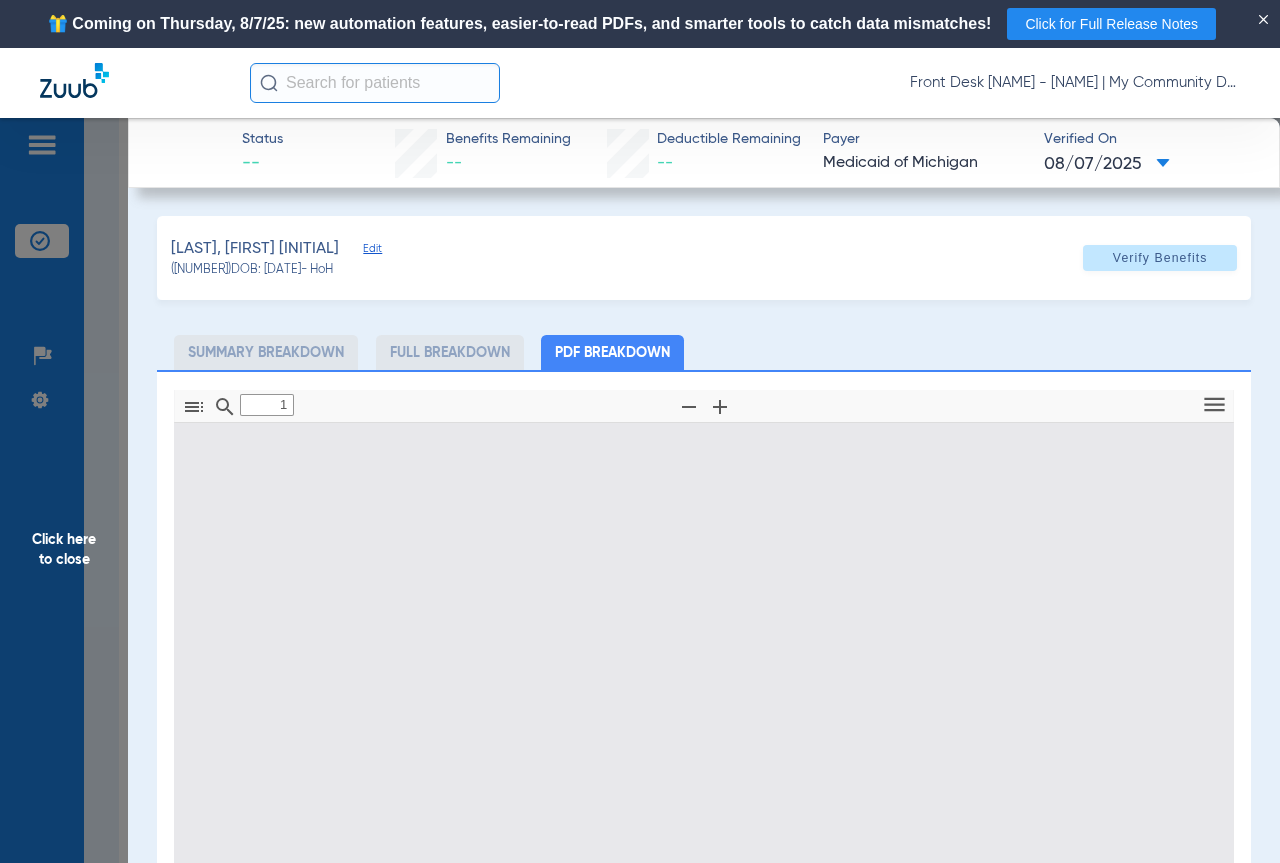 type on "0" 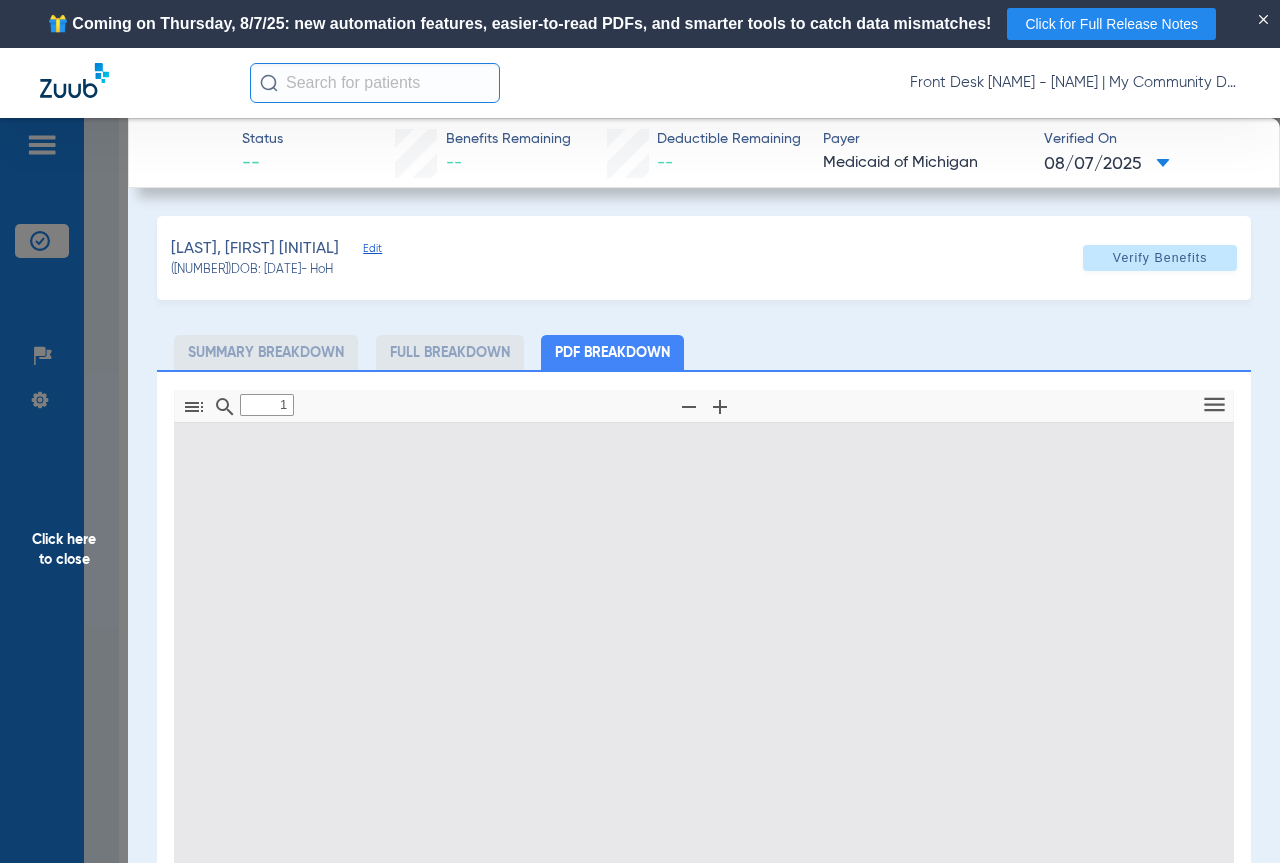 select on "page-width" 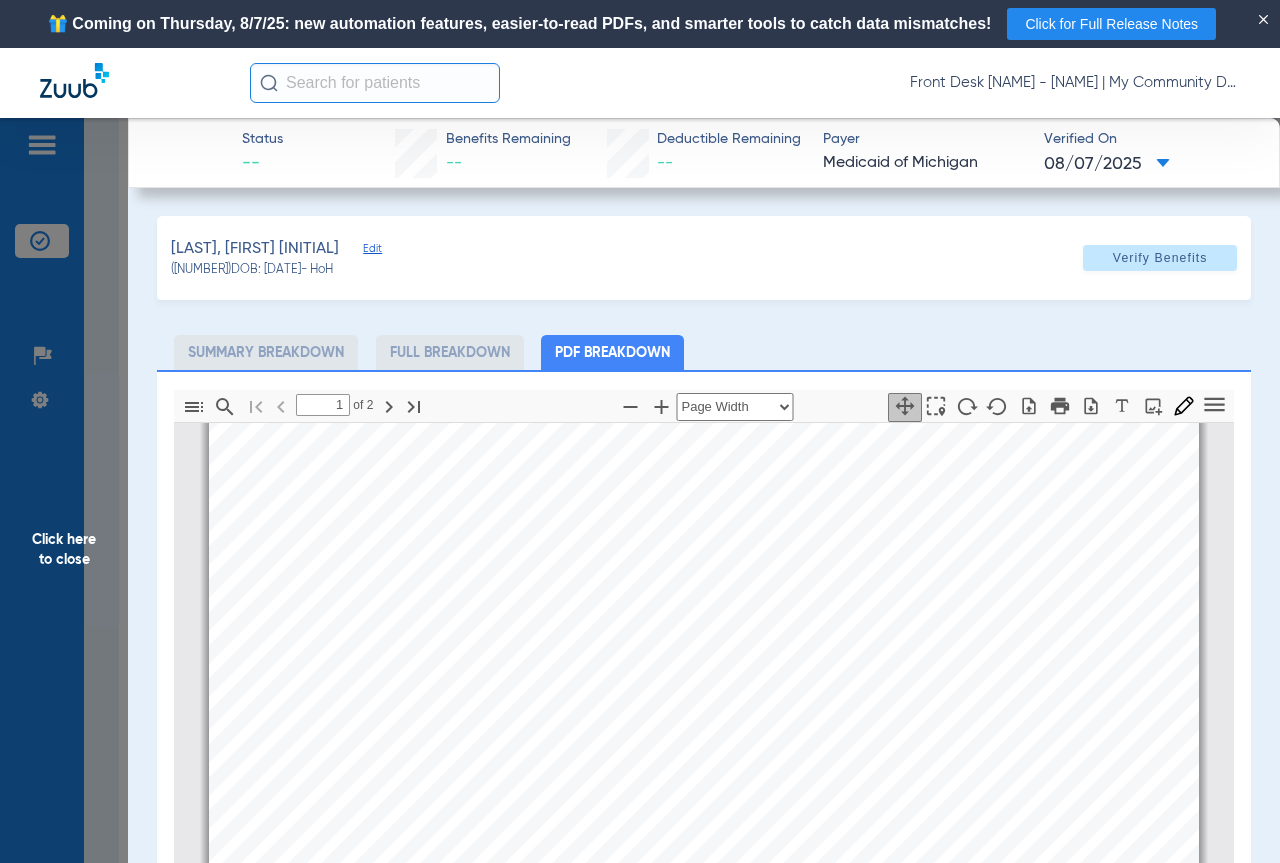 type on "2" 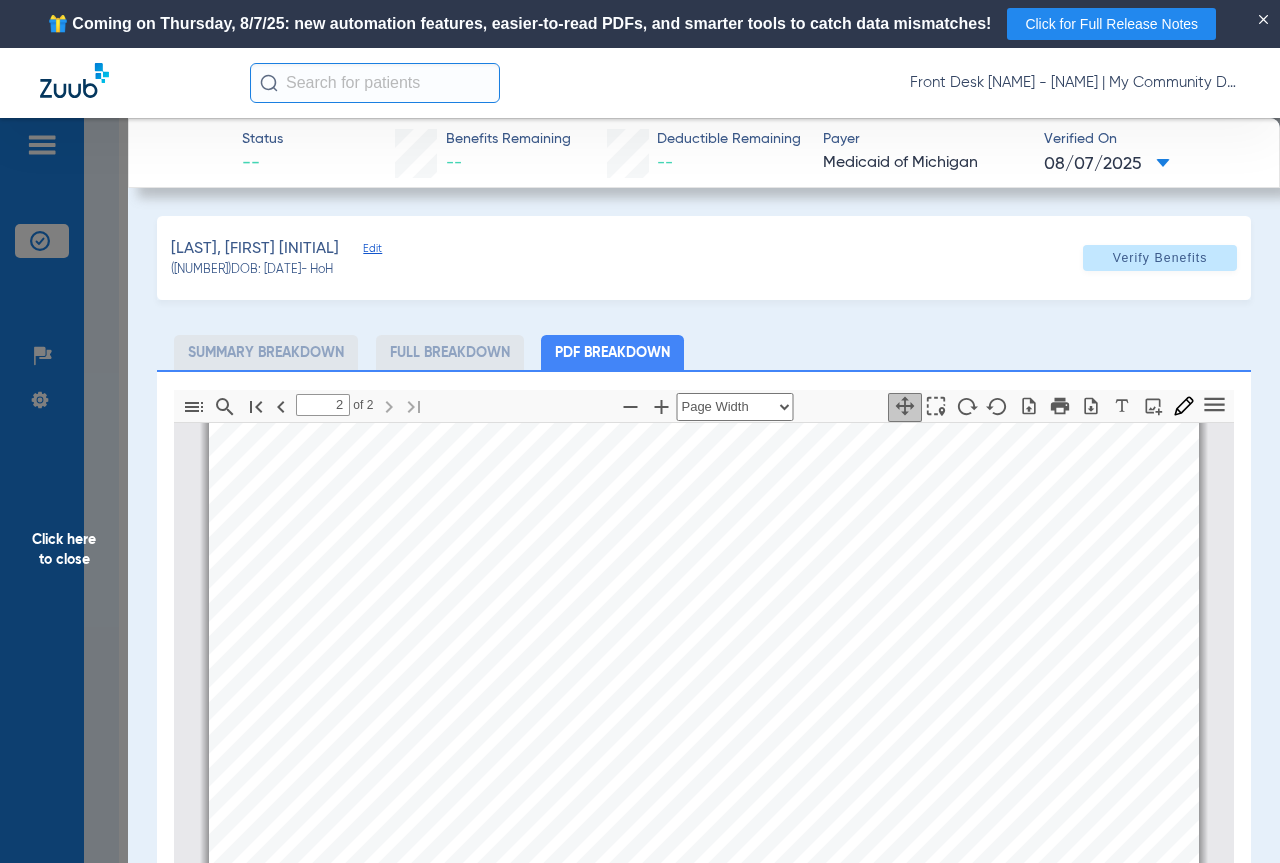 scroll, scrollTop: 1998, scrollLeft: 0, axis: vertical 